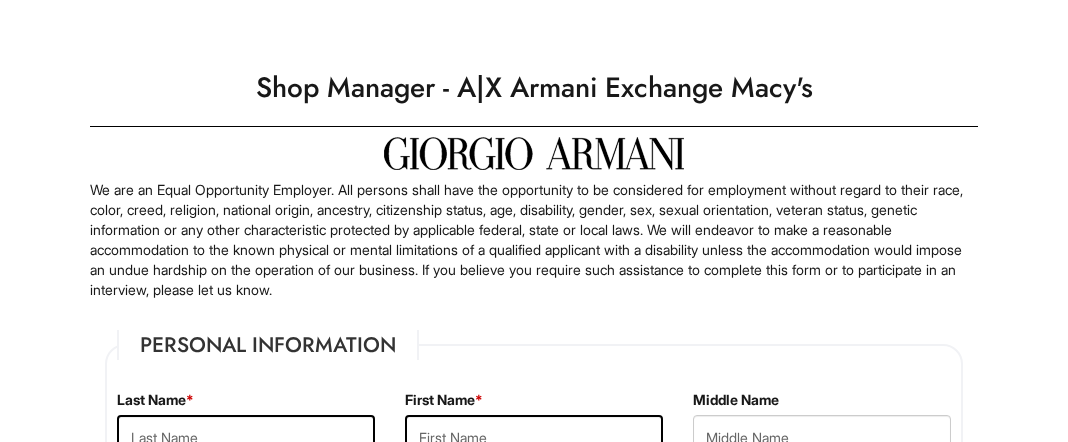 scroll, scrollTop: 0, scrollLeft: 0, axis: both 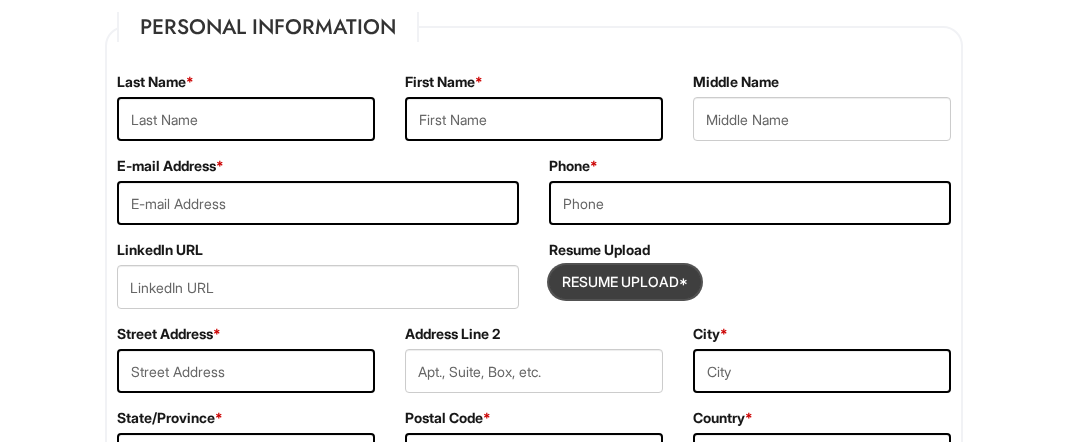 click at bounding box center (625, 282) 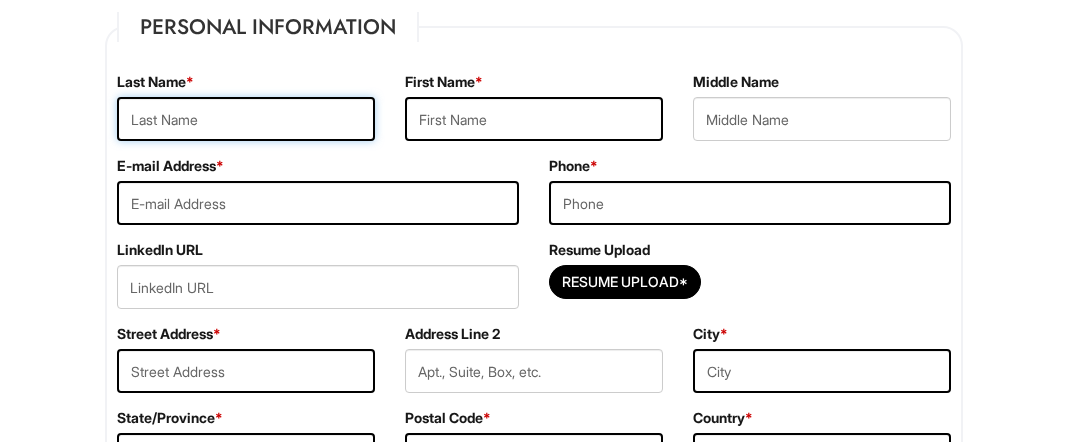 click at bounding box center (246, 119) 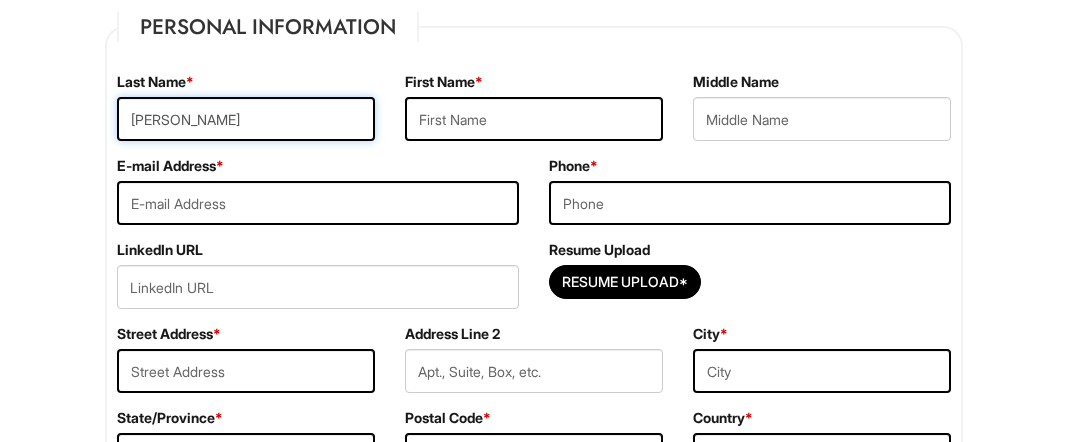 type on "[PERSON_NAME]" 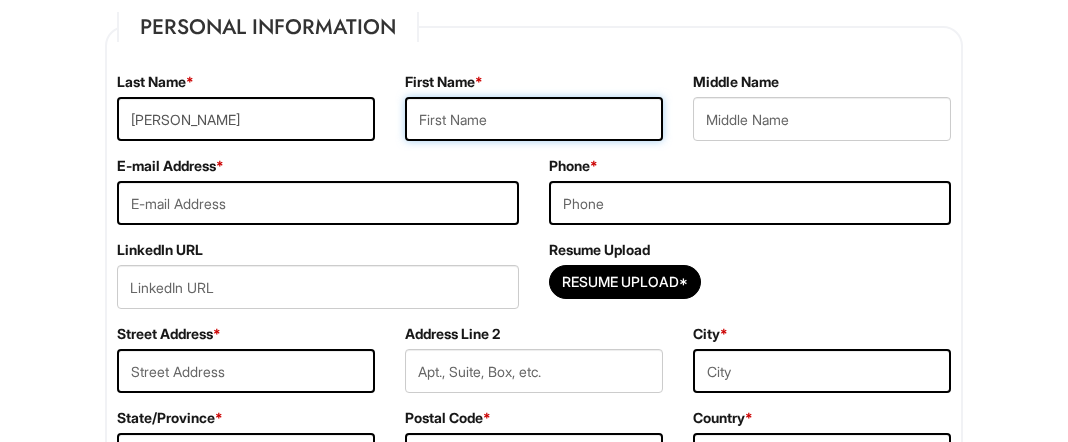 click at bounding box center (534, 119) 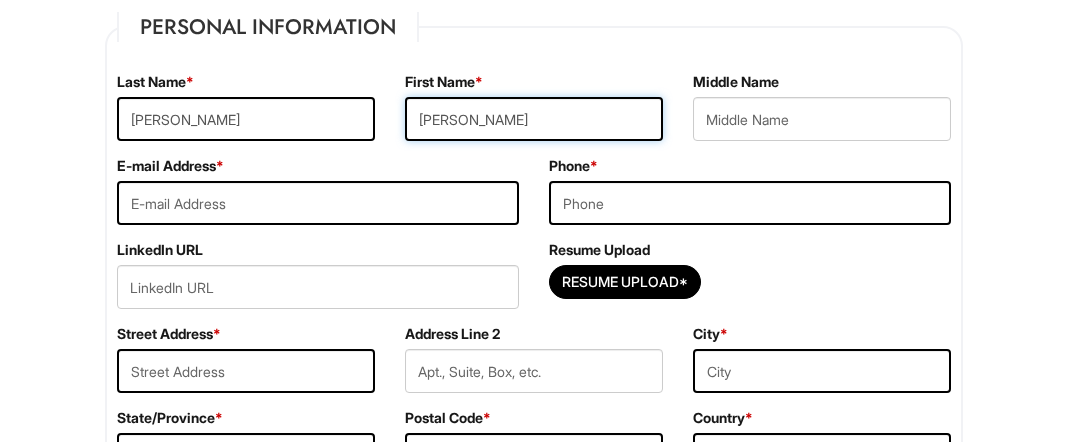 type on "[PERSON_NAME]" 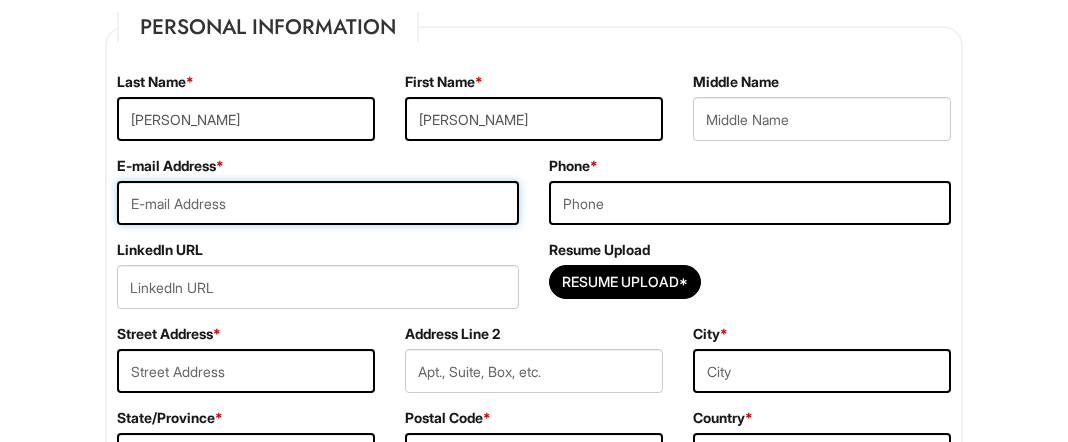 click at bounding box center [318, 203] 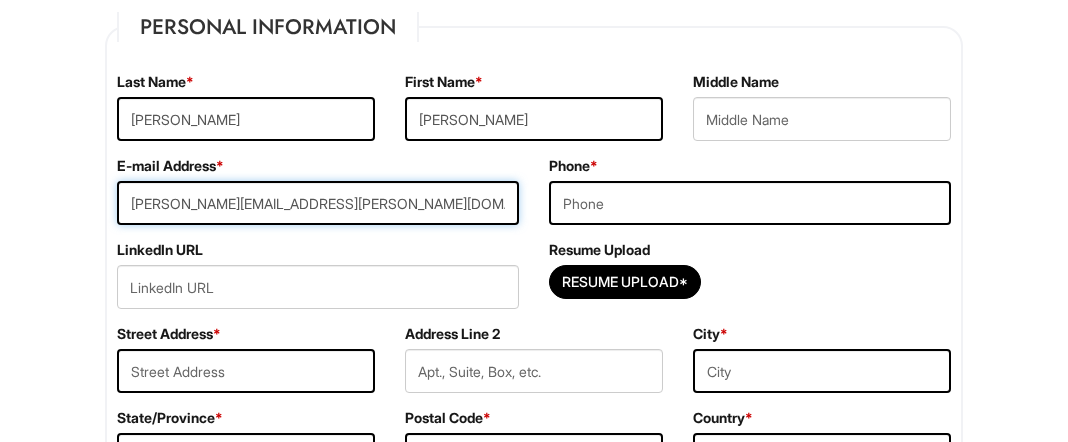 type on "[PERSON_NAME][EMAIL_ADDRESS][PERSON_NAME][DOMAIN_NAME]" 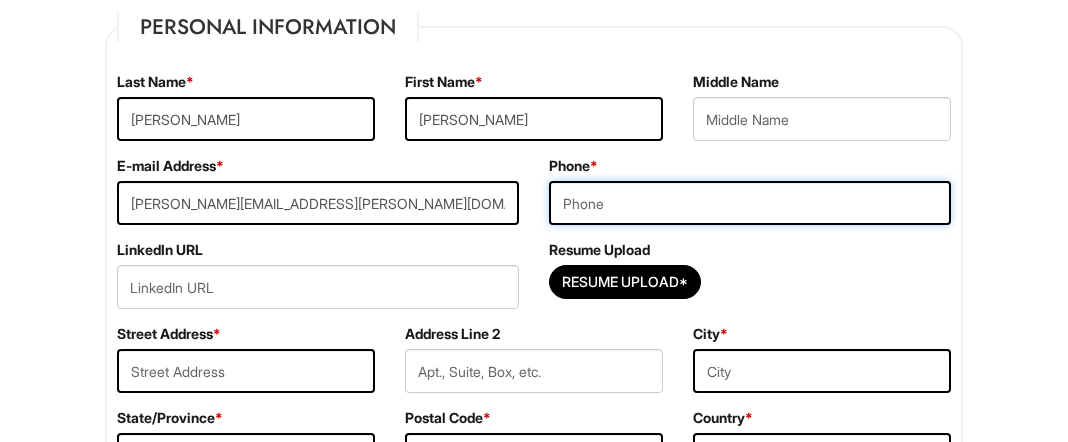 click at bounding box center (750, 203) 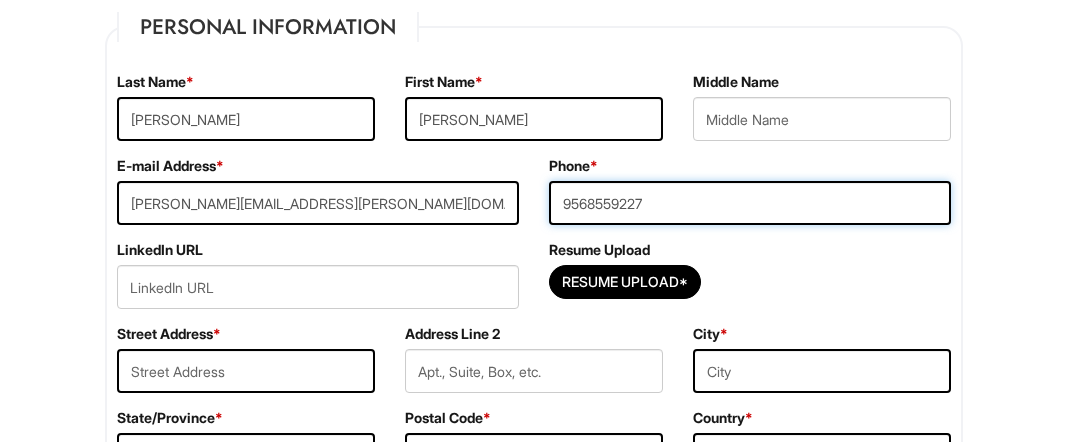 scroll, scrollTop: 390, scrollLeft: 0, axis: vertical 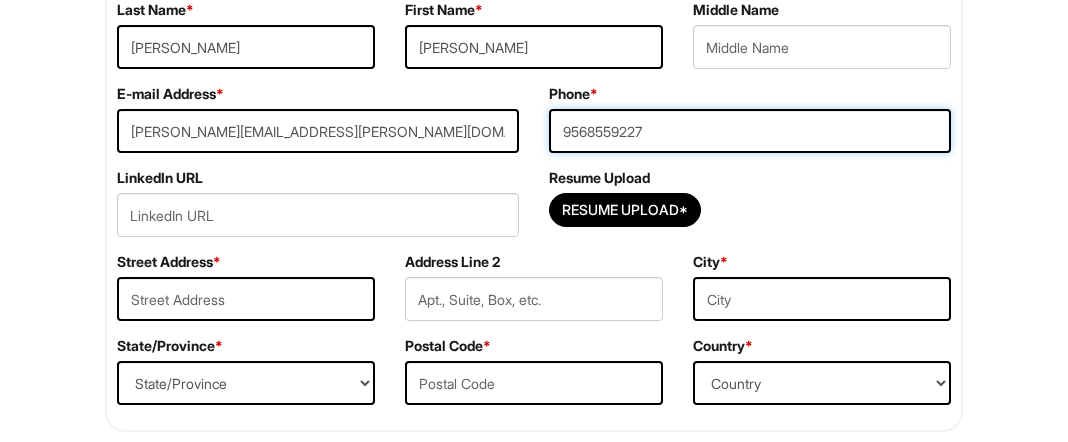 type on "9568559227" 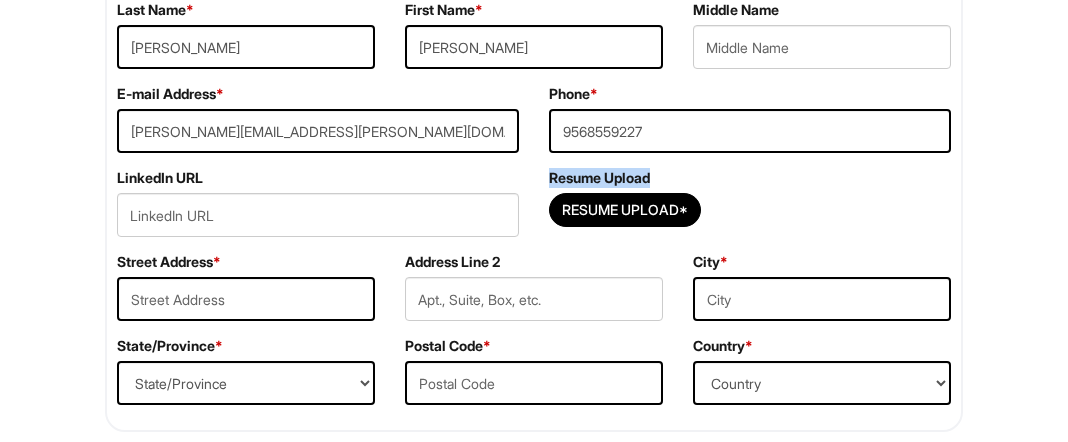 drag, startPoint x: 551, startPoint y: 171, endPoint x: 684, endPoint y: 175, distance: 133.06013 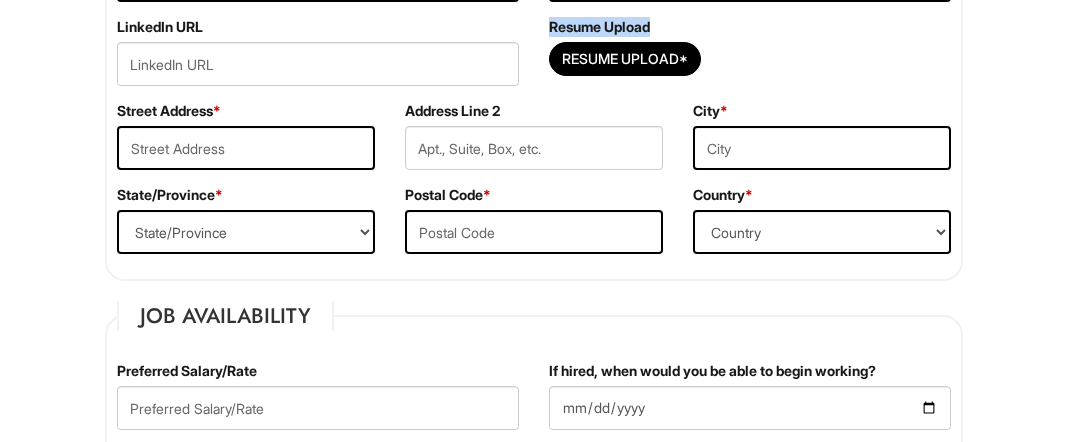 scroll, scrollTop: 580, scrollLeft: 0, axis: vertical 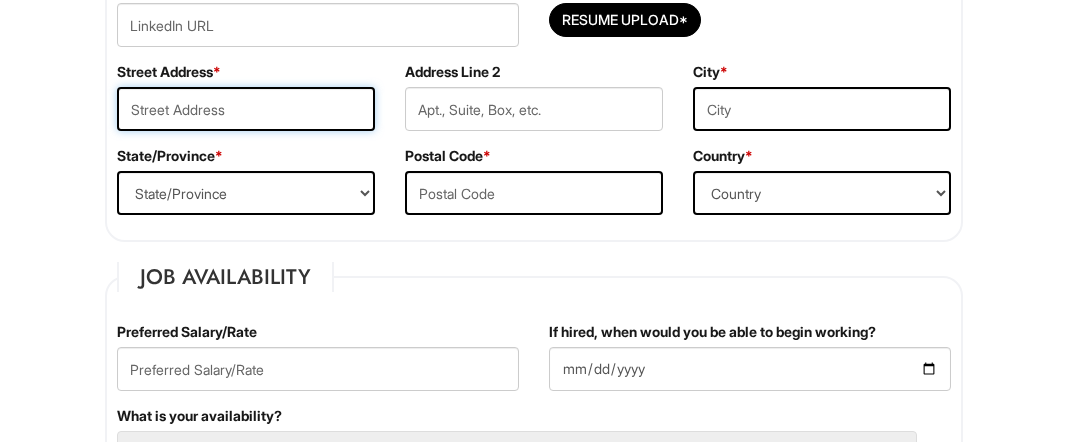 click at bounding box center (246, 109) 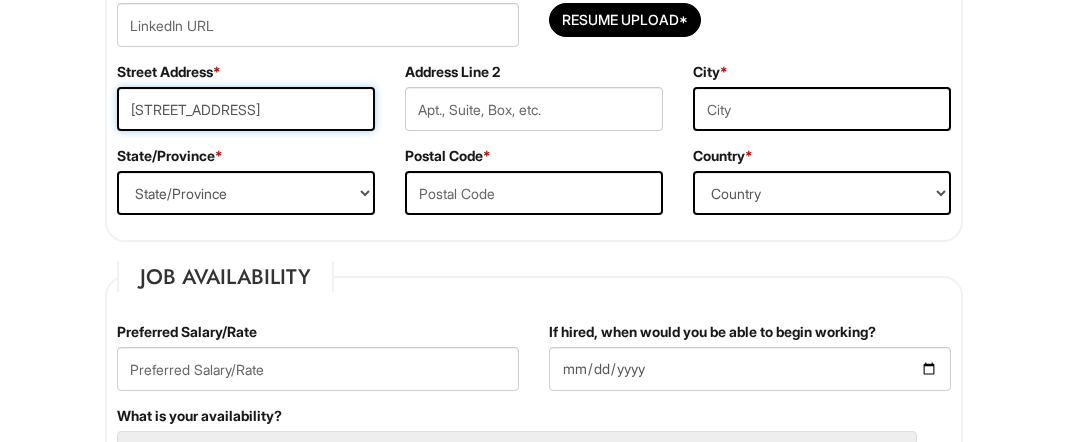 type on "[STREET_ADDRESS]" 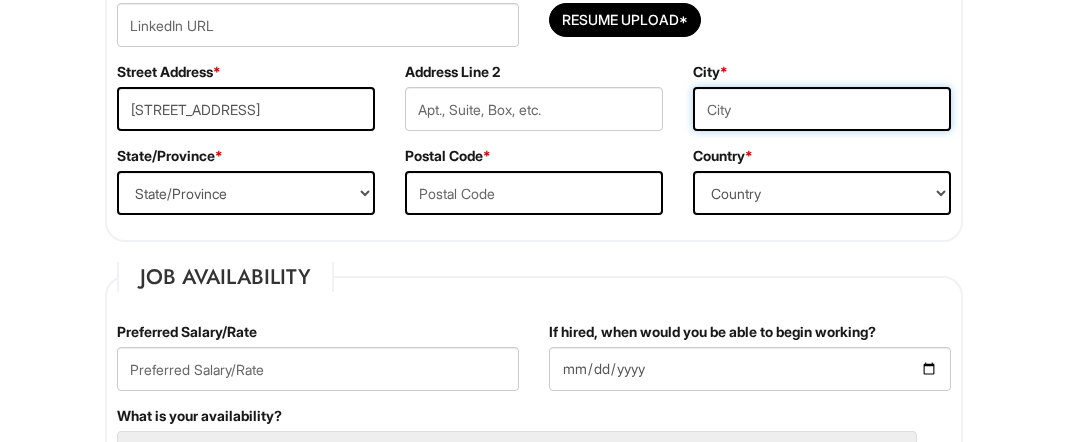 click at bounding box center (822, 109) 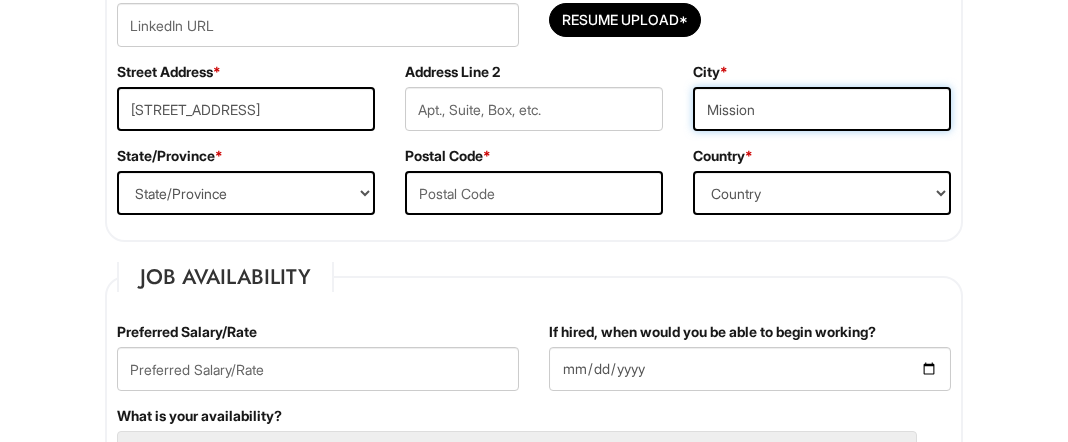 type on "Mission" 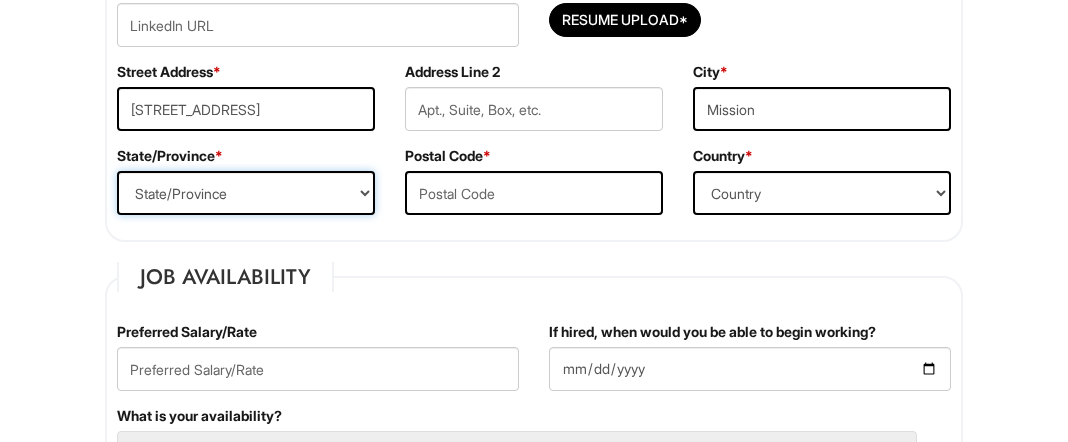 click on "State/Province [US_STATE] [US_STATE] [US_STATE] [US_STATE] [US_STATE] [US_STATE] [US_STATE] [US_STATE] [US_STATE][GEOGRAPHIC_DATA] [US_STATE] [US_STATE] [US_STATE] [US_STATE] [US_STATE] [US_STATE] [US_STATE] [US_STATE] [US_STATE] [US_STATE] [US_STATE] [US_STATE] [US_STATE] [US_STATE] [US_STATE] [US_STATE] [US_STATE] [US_STATE] [US_STATE] [US_STATE] [US_STATE] [US_STATE] [US_STATE] [US_STATE] [US_STATE] [US_STATE] [US_STATE] [US_STATE] [US_STATE] [US_STATE] [US_STATE] [US_STATE] [US_STATE] [US_STATE] [US_STATE] [US_STATE] [US_STATE] [US_STATE][PERSON_NAME][US_STATE] [US_STATE][PERSON_NAME] [US_STATE] [US_STATE] [GEOGRAPHIC_DATA]-[GEOGRAPHIC_DATA] [GEOGRAPHIC_DATA]-[GEOGRAPHIC_DATA] [GEOGRAPHIC_DATA]-[GEOGRAPHIC_DATA] [GEOGRAPHIC_DATA]-[GEOGRAPHIC_DATA] [GEOGRAPHIC_DATA]-[GEOGRAPHIC_DATA] [GEOGRAPHIC_DATA]-[GEOGRAPHIC_DATA] [GEOGRAPHIC_DATA]-NORTHWEST TERRITORIES [GEOGRAPHIC_DATA]-[GEOGRAPHIC_DATA] [GEOGRAPHIC_DATA]-[GEOGRAPHIC_DATA] [GEOGRAPHIC_DATA]-[PERSON_NAME][GEOGRAPHIC_DATA] [GEOGRAPHIC_DATA]-[GEOGRAPHIC_DATA] [GEOGRAPHIC_DATA]-[GEOGRAPHIC_DATA] [GEOGRAPHIC_DATA]-[GEOGRAPHIC_DATA] TERRITORY [GEOGRAPHIC_DATA]-[US_STATE] [GEOGRAPHIC_DATA]-[US_STATE][GEOGRAPHIC_DATA] [GEOGRAPHIC_DATA]-[US_STATE] [GEOGRAPHIC_DATA]-[PERSON_NAME][US_STATE] [GEOGRAPHIC_DATA]-[US_STATE] [GEOGRAPHIC_DATA]-[US_STATE] [GEOGRAPHIC_DATA]-[US_STATE]" at bounding box center (246, 193) 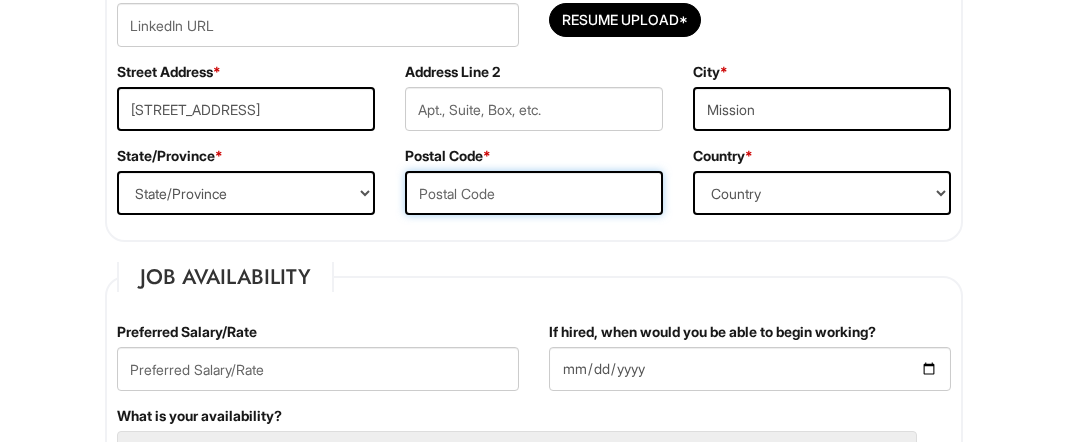 click at bounding box center [534, 193] 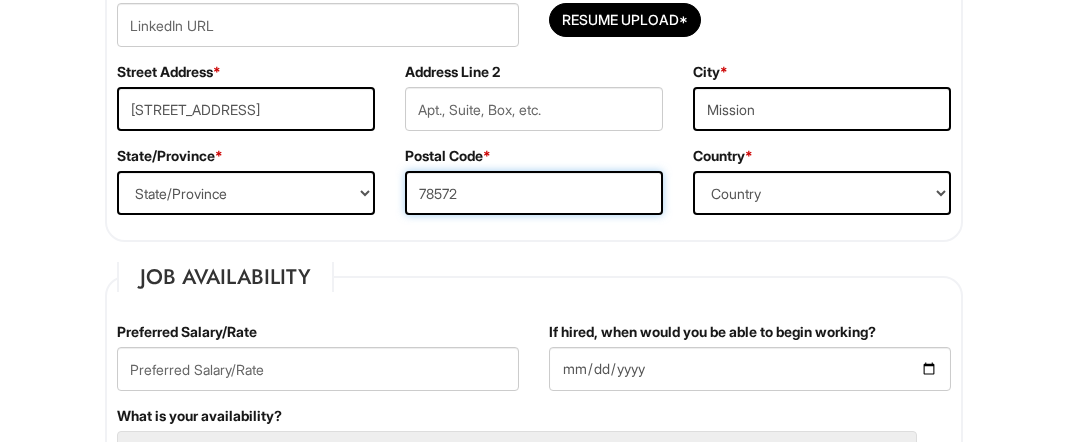 type on "78572" 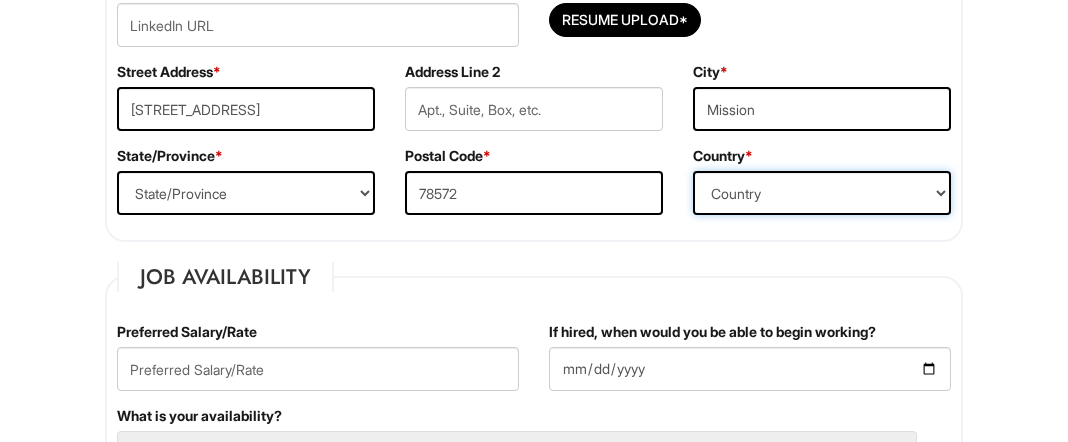 click on "Country [GEOGRAPHIC_DATA] [GEOGRAPHIC_DATA] [GEOGRAPHIC_DATA] [US_STATE] [GEOGRAPHIC_DATA] [GEOGRAPHIC_DATA] [GEOGRAPHIC_DATA] [GEOGRAPHIC_DATA] [GEOGRAPHIC_DATA] [GEOGRAPHIC_DATA] [GEOGRAPHIC_DATA] [GEOGRAPHIC_DATA] [GEOGRAPHIC_DATA] [GEOGRAPHIC_DATA] [GEOGRAPHIC_DATA] [GEOGRAPHIC_DATA] [GEOGRAPHIC_DATA] [GEOGRAPHIC_DATA] [GEOGRAPHIC_DATA] [GEOGRAPHIC_DATA] [GEOGRAPHIC_DATA] [GEOGRAPHIC_DATA] [GEOGRAPHIC_DATA] [GEOGRAPHIC_DATA] [GEOGRAPHIC_DATA] [GEOGRAPHIC_DATA] [GEOGRAPHIC_DATA] [GEOGRAPHIC_DATA] [GEOGRAPHIC_DATA] [GEOGRAPHIC_DATA] [GEOGRAPHIC_DATA] [GEOGRAPHIC_DATA] [GEOGRAPHIC_DATA] [GEOGRAPHIC_DATA] [GEOGRAPHIC_DATA] [GEOGRAPHIC_DATA] [GEOGRAPHIC_DATA] [GEOGRAPHIC_DATA] [GEOGRAPHIC_DATA] [GEOGRAPHIC_DATA] [GEOGRAPHIC_DATA] [GEOGRAPHIC_DATA] [GEOGRAPHIC_DATA] [GEOGRAPHIC_DATA][PERSON_NAME][GEOGRAPHIC_DATA] [GEOGRAPHIC_DATA] [GEOGRAPHIC_DATA] [GEOGRAPHIC_DATA] [GEOGRAPHIC_DATA] [GEOGRAPHIC_DATA] [GEOGRAPHIC_DATA] [GEOGRAPHIC_DATA] [GEOGRAPHIC_DATA] [GEOGRAPHIC_DATA] [GEOGRAPHIC_DATA] [GEOGRAPHIC_DATA] [GEOGRAPHIC_DATA] [GEOGRAPHIC_DATA] [GEOGRAPHIC_DATA] [GEOGRAPHIC_DATA] [GEOGRAPHIC_DATA] [GEOGRAPHIC_DATA][PERSON_NAME][GEOGRAPHIC_DATA] [GEOGRAPHIC_DATA] [GEOGRAPHIC_DATA] [GEOGRAPHIC_DATA] [GEOGRAPHIC_DATA] [DATE][GEOGRAPHIC_DATA] [GEOGRAPHIC_DATA] [GEOGRAPHIC_DATA] [GEOGRAPHIC_DATA] [GEOGRAPHIC_DATA] (Mobile Satellite service) [GEOGRAPHIC_DATA] (Mobile Satellite service) [GEOGRAPHIC_DATA] [GEOGRAPHIC_DATA] [GEOGRAPHIC_DATA] [GEOGRAPHIC_DATA] [GEOGRAPHIC_DATA] [GEOGRAPHIC_DATA] ([GEOGRAPHIC_DATA]) [GEOGRAPHIC_DATA] [GEOGRAPHIC_DATA] [GEOGRAPHIC_DATA] [GEOGRAPHIC_DATA] [GEOGRAPHIC_DATA] [GEOGRAPHIC_DATA] [GEOGRAPHIC_DATA] [GEOGRAPHIC_DATA] [GEOGRAPHIC_DATA] [GEOGRAPHIC_DATA] [GEOGRAPHIC_DATA] [US_STATE]" at bounding box center [822, 193] 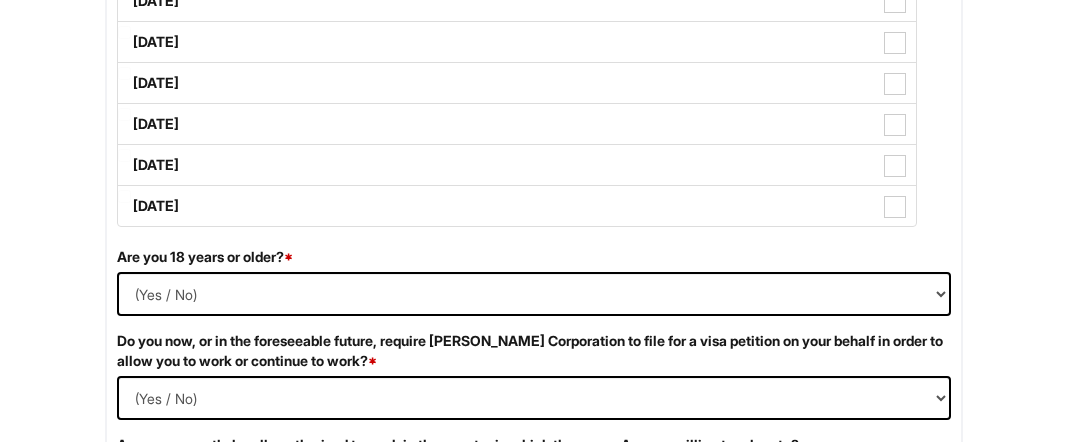 scroll, scrollTop: 1313, scrollLeft: 0, axis: vertical 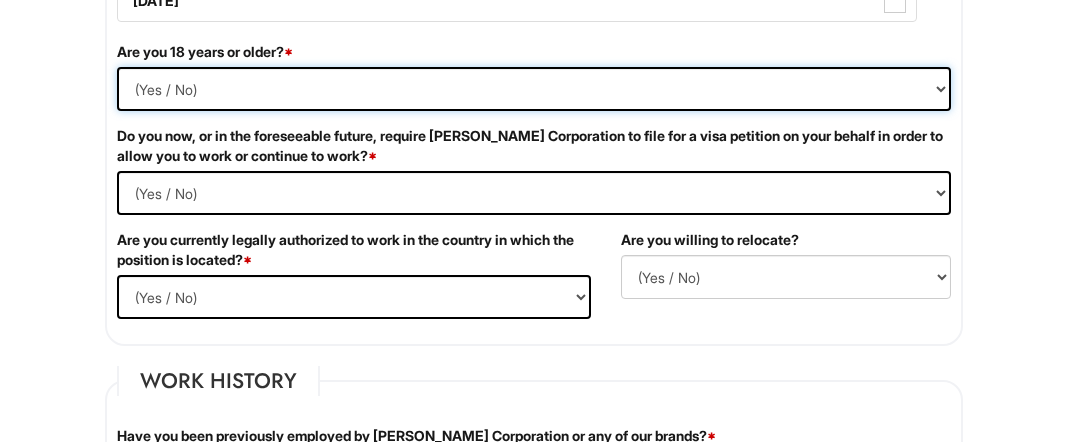 click on "(Yes / No) Yes No" at bounding box center (534, 89) 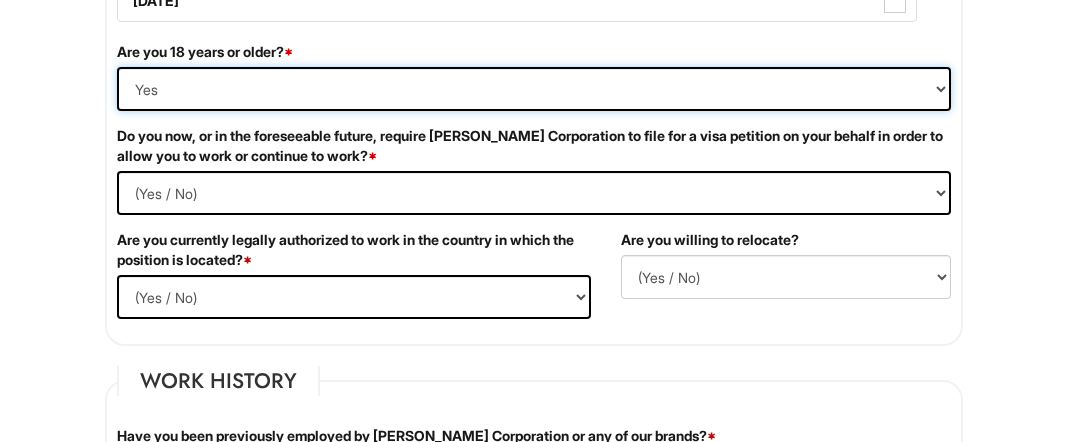 click on "(Yes / No) Yes No" at bounding box center [534, 89] 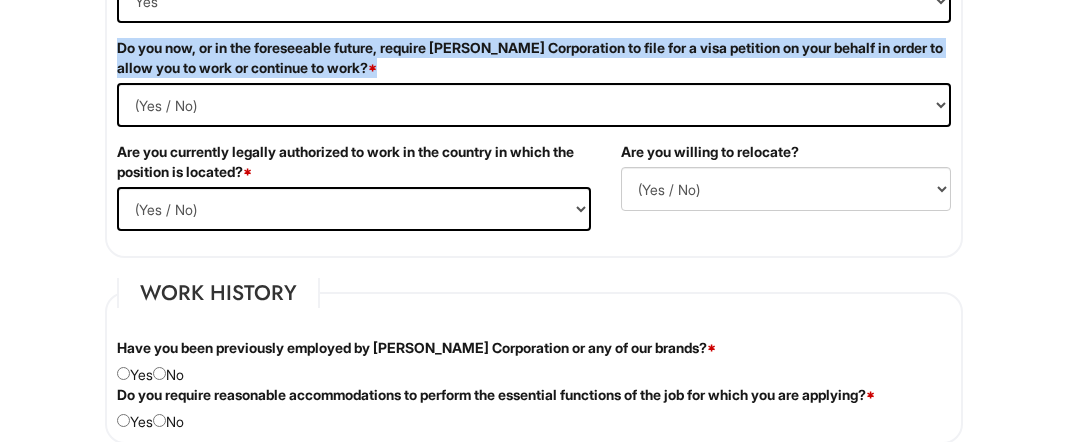 drag, startPoint x: 118, startPoint y: 39, endPoint x: 423, endPoint y: 93, distance: 309.74344 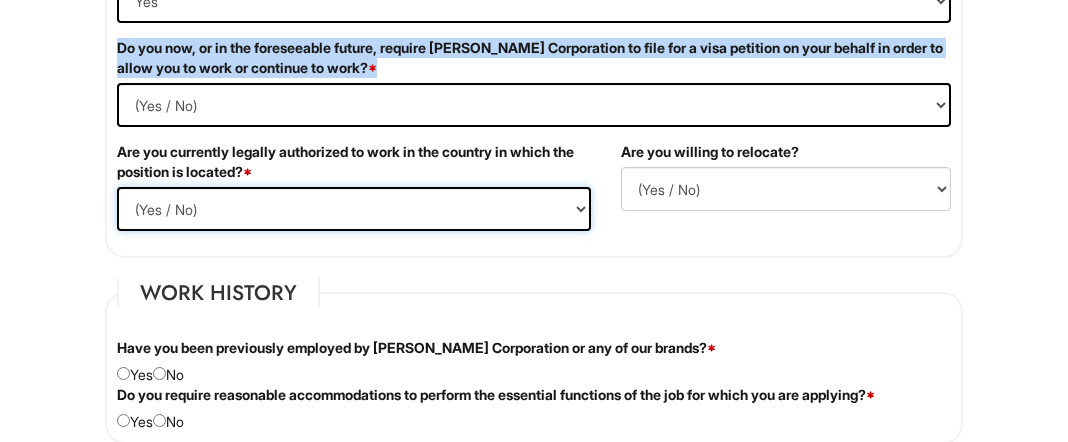 click on "(Yes / No) Yes No" at bounding box center (354, 209) 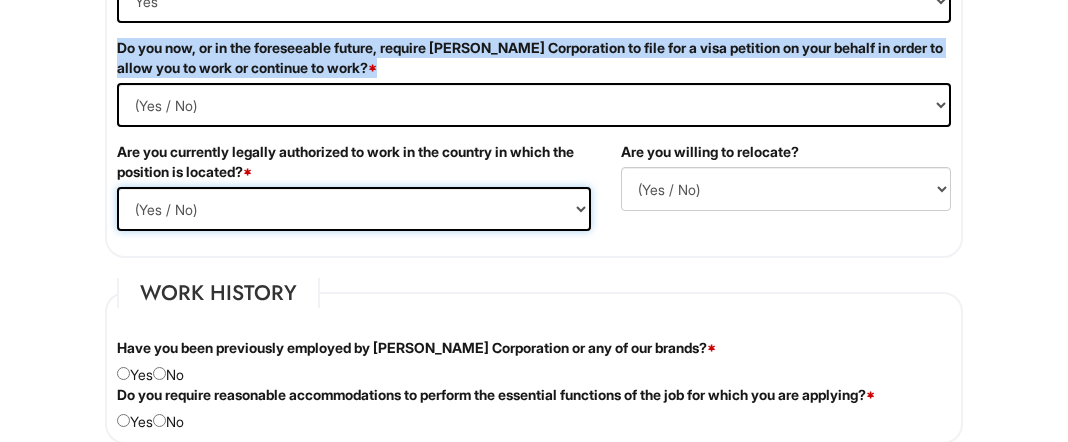 select on "No" 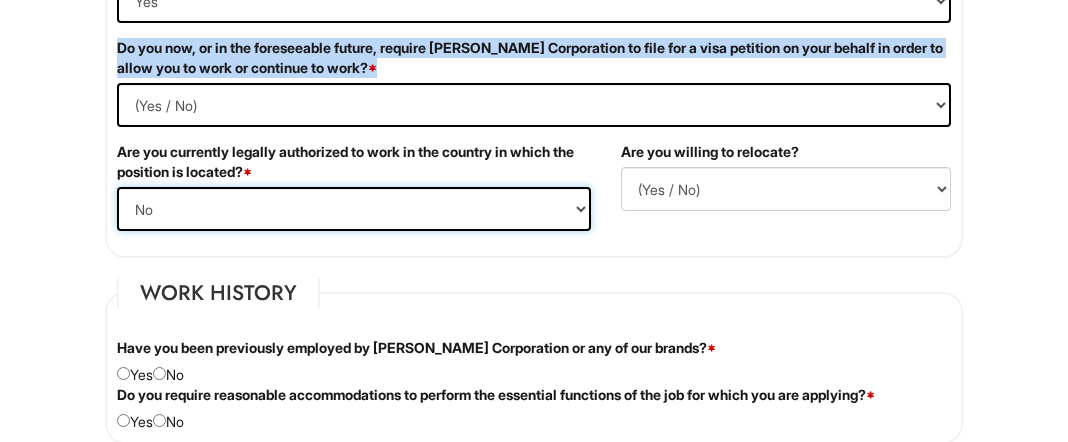 click on "(Yes / No) Yes No" at bounding box center (354, 209) 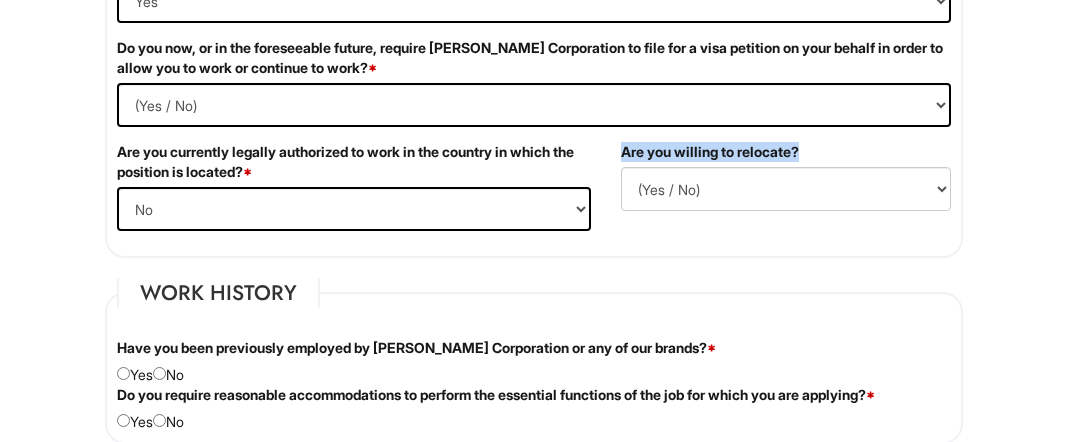 drag, startPoint x: 620, startPoint y: 145, endPoint x: 828, endPoint y: 153, distance: 208.1538 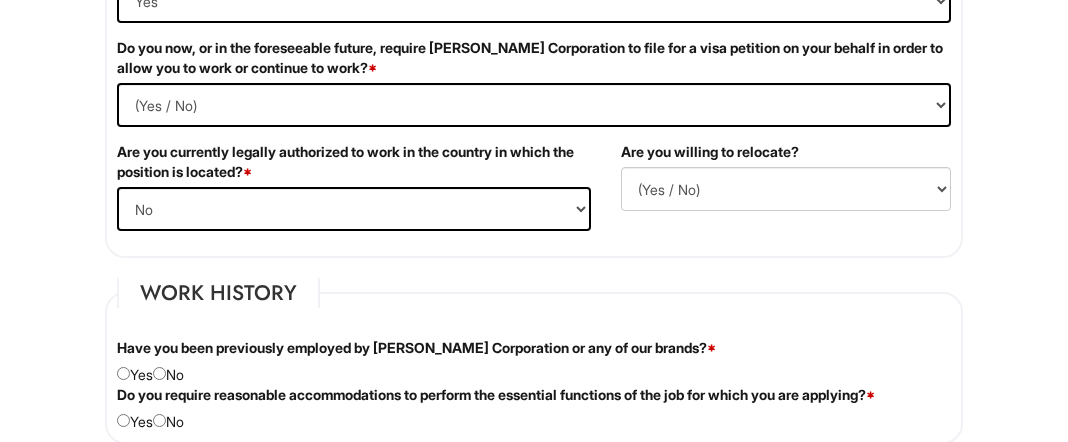 drag, startPoint x: 752, startPoint y: 137, endPoint x: 770, endPoint y: 145, distance: 19.697716 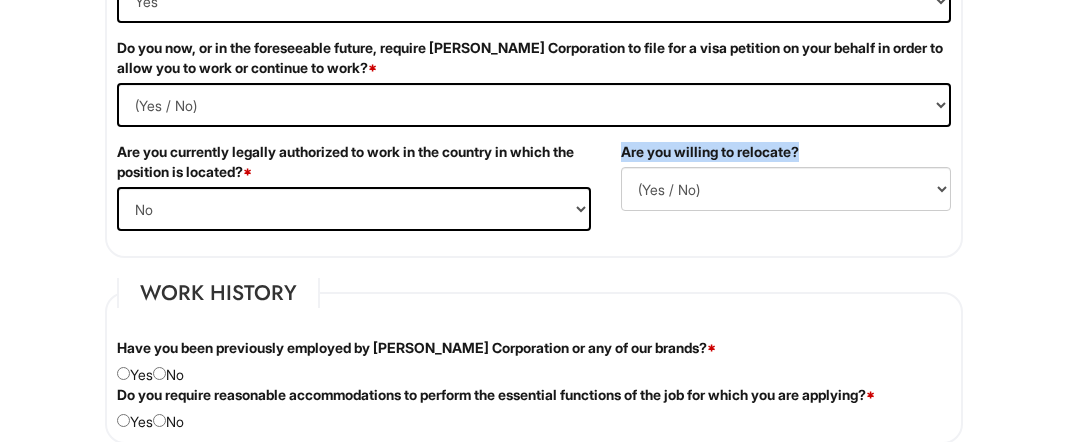 drag, startPoint x: 622, startPoint y: 143, endPoint x: 808, endPoint y: 145, distance: 186.01076 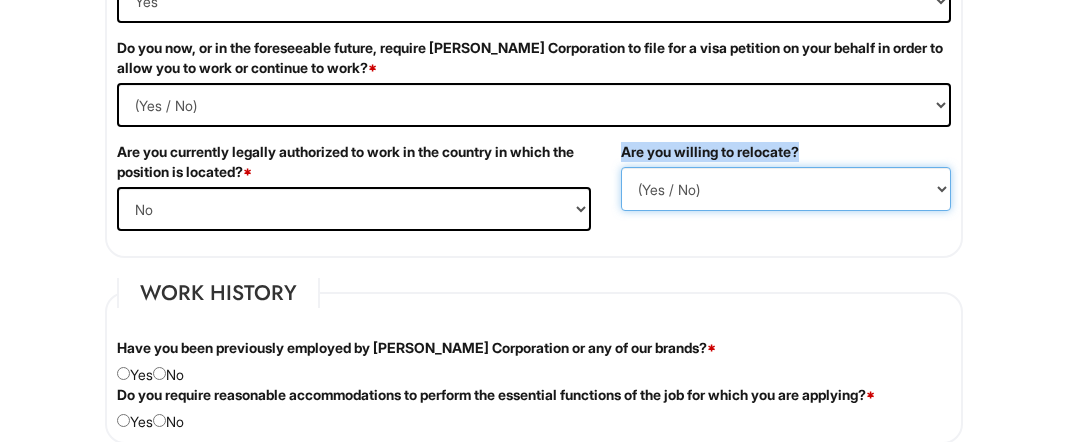 click on "(Yes / No) No Yes" at bounding box center (786, 189) 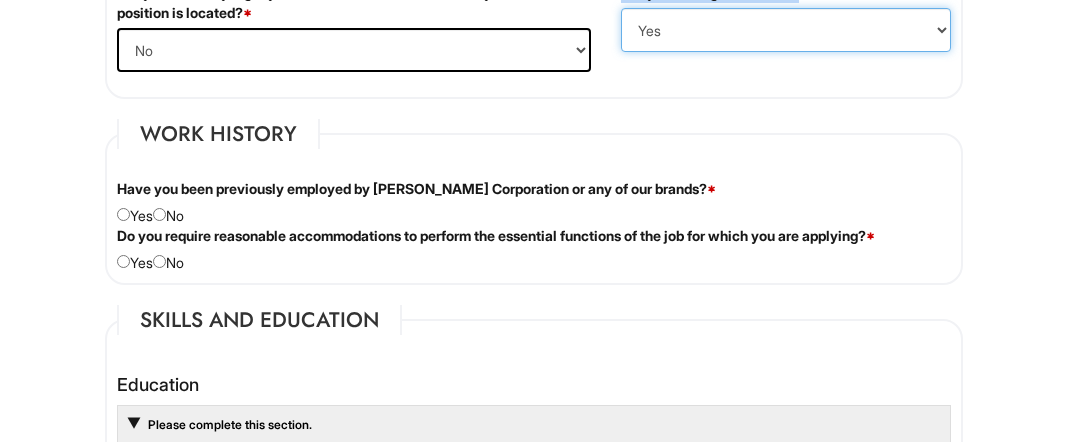 scroll, scrollTop: 1576, scrollLeft: 0, axis: vertical 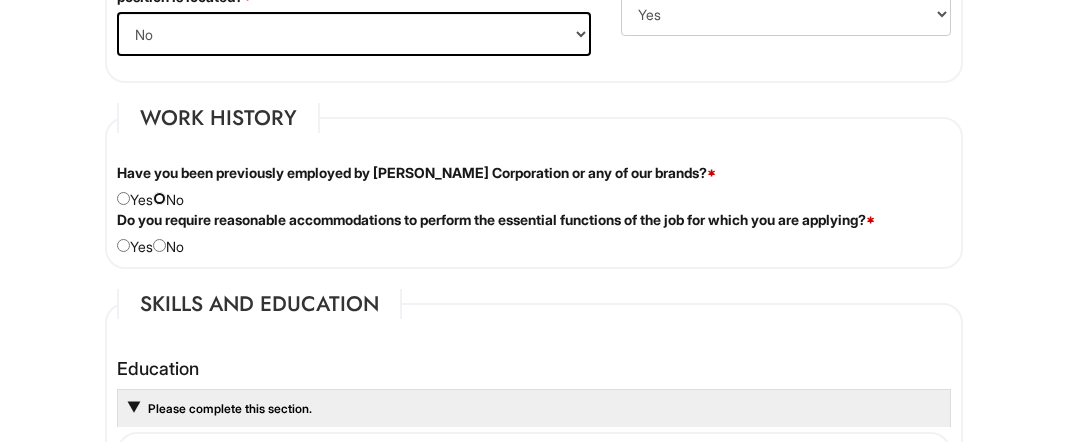 click at bounding box center (159, 198) 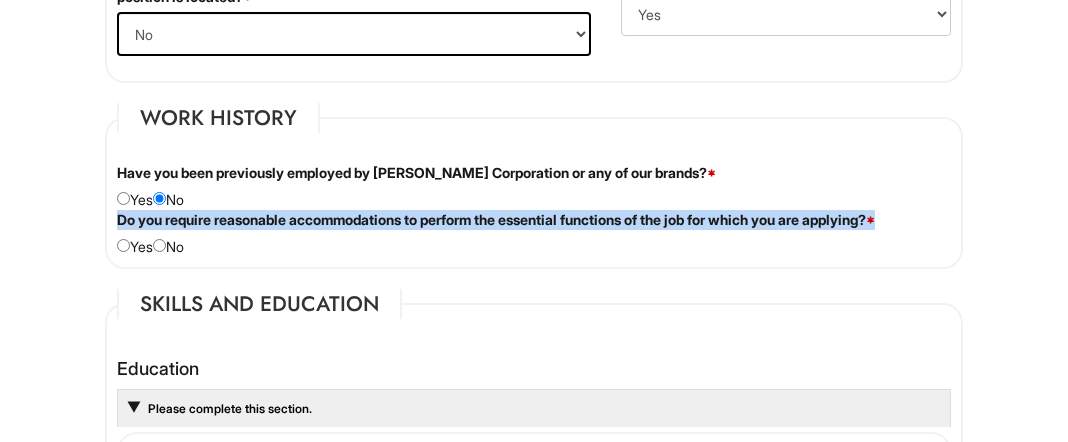 drag, startPoint x: 121, startPoint y: 211, endPoint x: 954, endPoint y: 219, distance: 833.0384 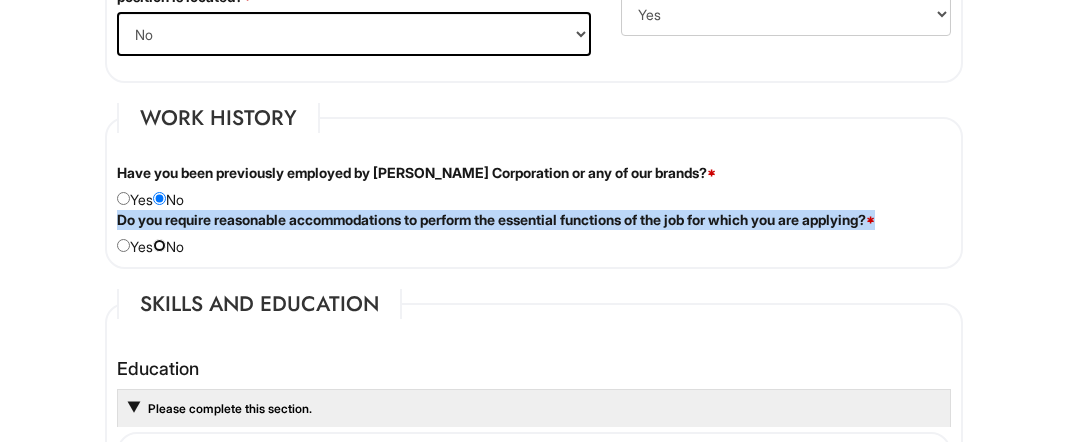 click at bounding box center [159, 245] 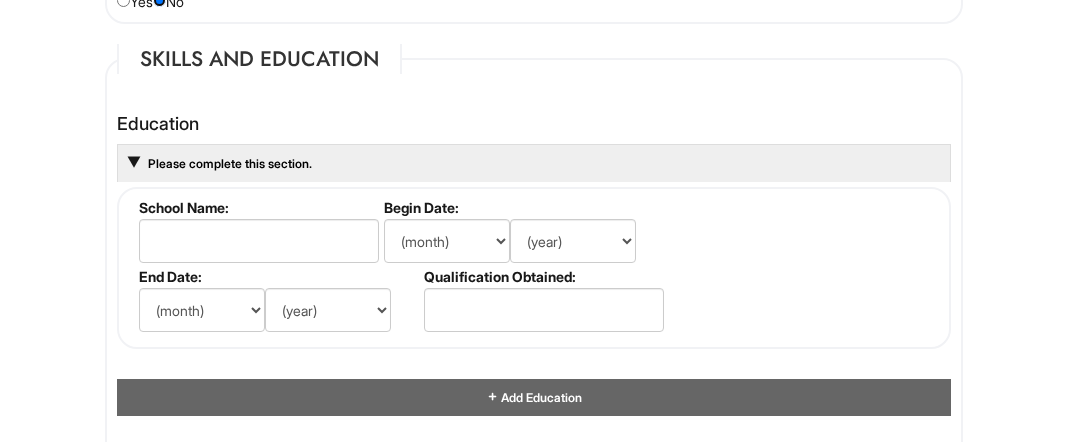 scroll, scrollTop: 1916, scrollLeft: 0, axis: vertical 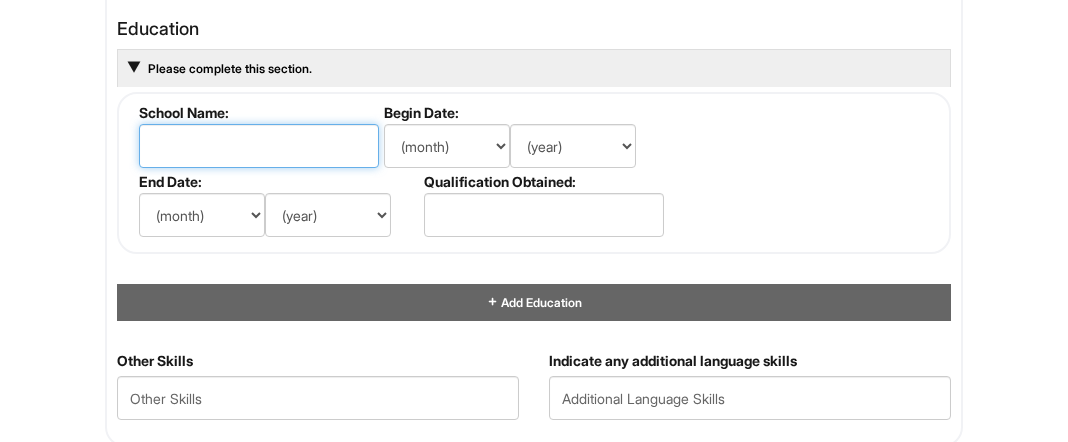 click at bounding box center (259, 146) 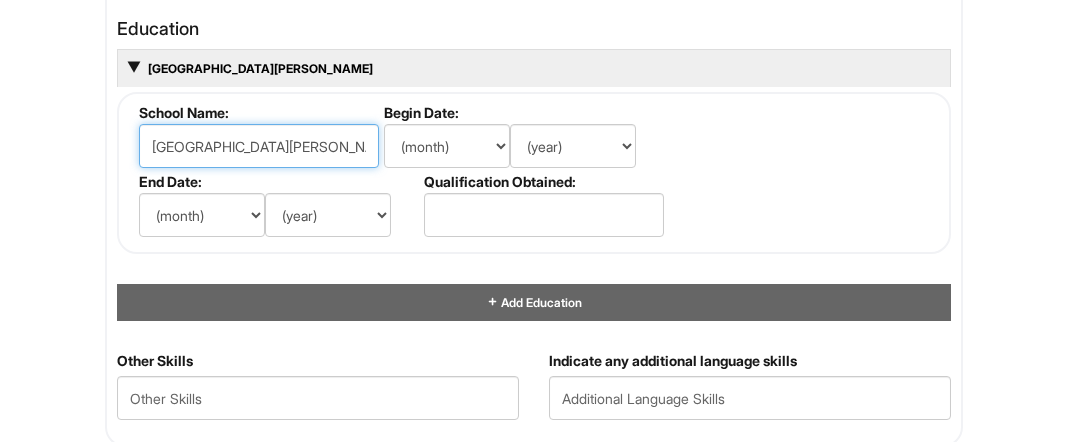 type on "[GEOGRAPHIC_DATA][PERSON_NAME]" 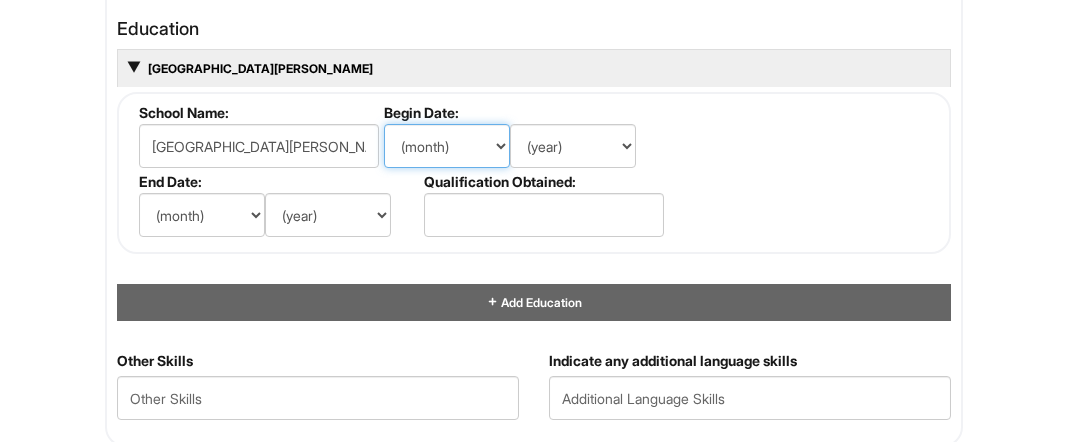 click on "(month) Jan Feb Mar Apr May Jun [DATE] Aug Sep Oct Nov Dec" at bounding box center [447, 146] 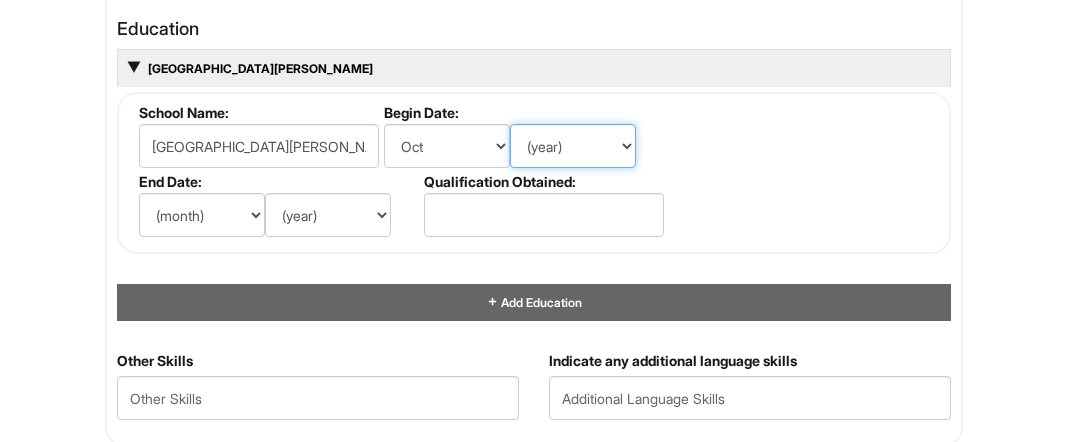 click on "(year) 2029 2028 2027 2026 2025 2024 2023 2022 2021 2020 2019 2018 2017 2016 2015 2014 2013 2012 2011 2010 2009 2008 2007 2006 2005 2004 2003 2002 2001 2000 1999 1998 1997 1996 1995 1994 1993 1992 1991 1990 1989 1988 1987 1986 1985 1984 1983 1982 1981 1980 1979 1978 1977 1976 1975 1974 1973 1972 1971 1970 1969 1968 1967 1966 1965 1964 1963 1962 1961 1960 1959 1958 1957 1956 1955 1954 1953 1952 1951 1950 1949 1948 1947 1946  --  2030 2031 2032 2033 2034 2035 2036 2037 2038 2039 2040 2041 2042 2043 2044 2045 2046 2047 2048 2049 2050 2051 2052 2053 2054 2055 2056 2057 2058 2059 2060 2061 2062 2063 2064" at bounding box center [573, 146] 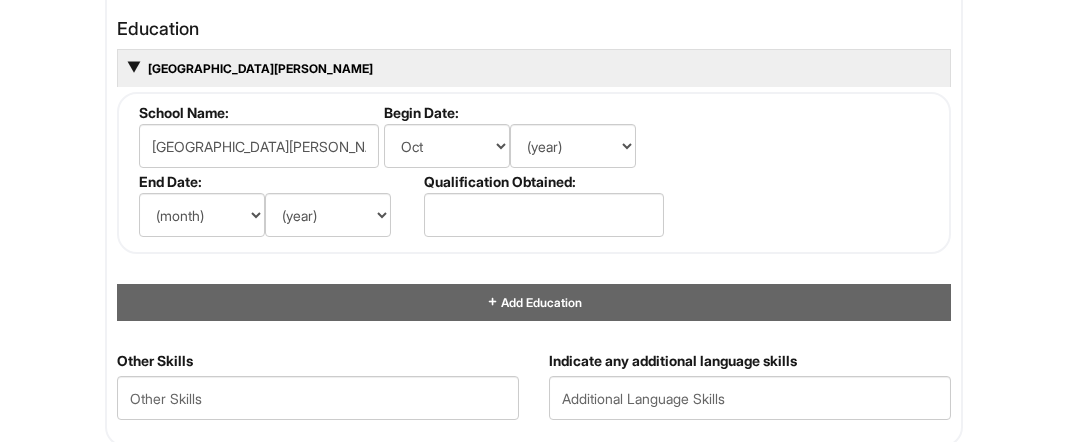 click on "Please Complete This Form 1 2 3 Shop Manager - A|X Armani Exchange Macy's PLEASE COMPLETE ALL REQUIRED FIELDS
We are an Equal Opportunity Employer. All persons shall have the opportunity to be considered for employment without regard to their race, color, creed, religion, national origin, ancestry, citizenship status, age, disability, gender, sex, sexual orientation, veteran status, genetic information or any other characteristic protected by applicable federal, state or local laws. We will endeavor to make a reasonable accommodation to the known physical or mental limitations of a qualified applicant with a disability unless the accommodation would impose an undue hardship on the operation of our business. If you believe you require such assistance to complete this form or to participate in an interview, please let us know.
Personal Information
Last Name  *   [PERSON_NAME]
First Name  *   [PERSON_NAME]
Middle Name
E-mail Address  *   [PERSON_NAME][EMAIL_ADDRESS][PERSON_NAME][DOMAIN_NAME]
Phone  *" at bounding box center (534, 37) 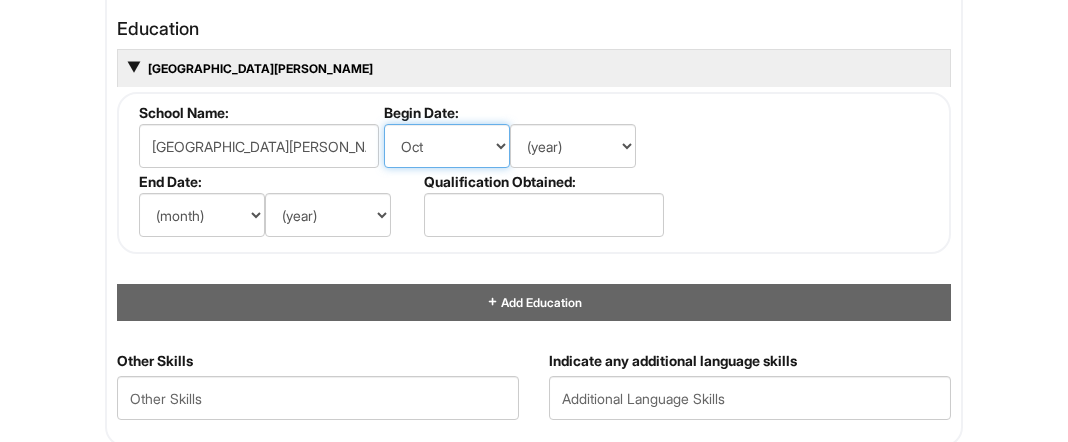 click on "(month) Jan Feb Mar Apr May Jun [DATE] Aug Sep Oct Nov Dec" at bounding box center (447, 146) 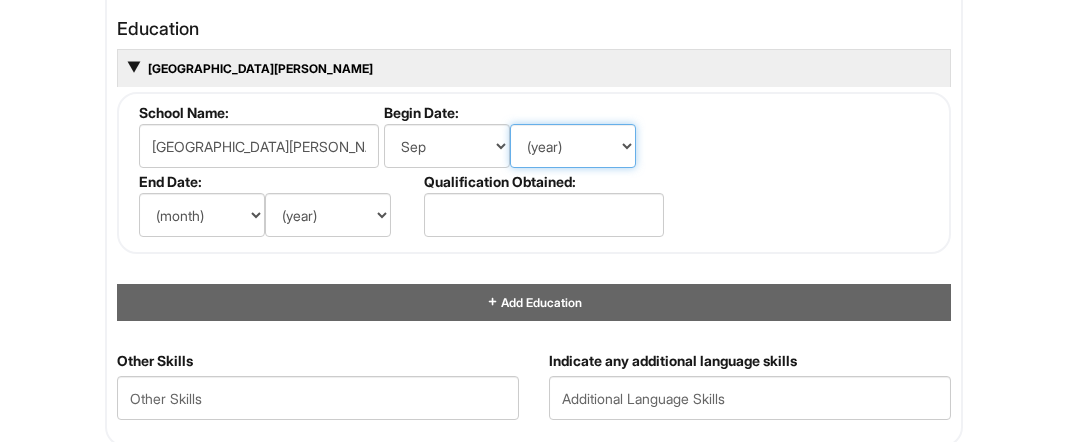 click on "(year) 2029 2028 2027 2026 2025 2024 2023 2022 2021 2020 2019 2018 2017 2016 2015 2014 2013 2012 2011 2010 2009 2008 2007 2006 2005 2004 2003 2002 2001 2000 1999 1998 1997 1996 1995 1994 1993 1992 1991 1990 1989 1988 1987 1986 1985 1984 1983 1982 1981 1980 1979 1978 1977 1976 1975 1974 1973 1972 1971 1970 1969 1968 1967 1966 1965 1964 1963 1962 1961 1960 1959 1958 1957 1956 1955 1954 1953 1952 1951 1950 1949 1948 1947 1946  --  2030 2031 2032 2033 2034 2035 2036 2037 2038 2039 2040 2041 2042 2043 2044 2045 2046 2047 2048 2049 2050 2051 2052 2053 2054 2055 2056 2057 2058 2059 2060 2061 2062 2063 2064" at bounding box center (573, 146) 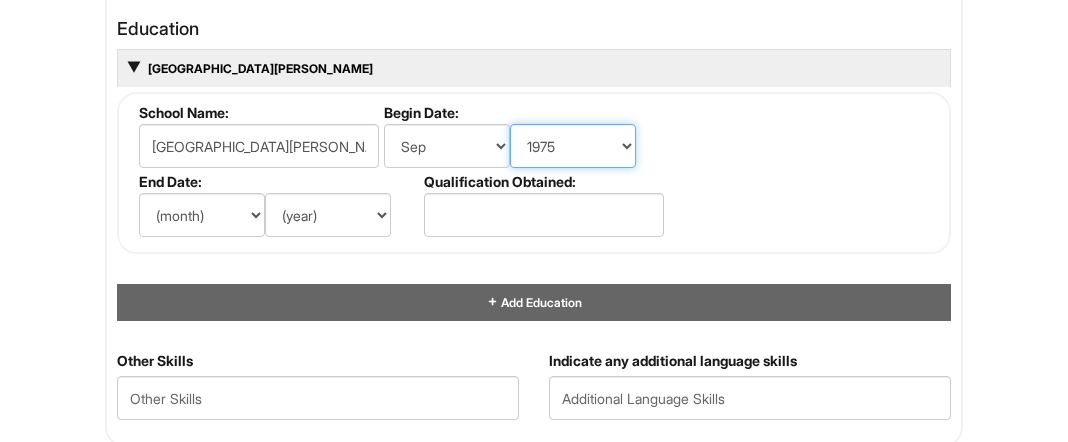 click on "(year) 2029 2028 2027 2026 2025 2024 2023 2022 2021 2020 2019 2018 2017 2016 2015 2014 2013 2012 2011 2010 2009 2008 2007 2006 2005 2004 2003 2002 2001 2000 1999 1998 1997 1996 1995 1994 1993 1992 1991 1990 1989 1988 1987 1986 1985 1984 1983 1982 1981 1980 1979 1978 1977 1976 1975 1974 1973 1972 1971 1970 1969 1968 1967 1966 1965 1964 1963 1962 1961 1960 1959 1958 1957 1956 1955 1954 1953 1952 1951 1950 1949 1948 1947 1946  --  2030 2031 2032 2033 2034 2035 2036 2037 2038 2039 2040 2041 2042 2043 2044 2045 2046 2047 2048 2049 2050 2051 2052 2053 2054 2055 2056 2057 2058 2059 2060 2061 2062 2063 2064" at bounding box center [573, 146] 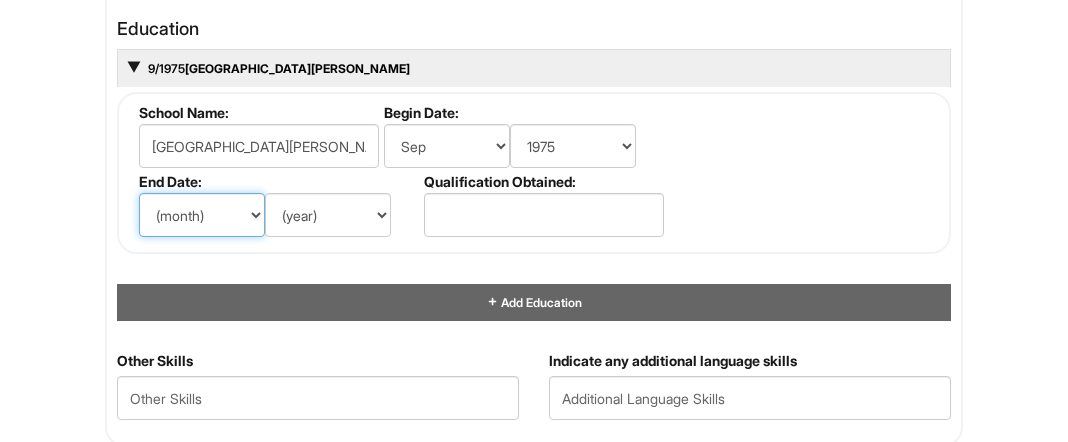 click on "(month) Jan Feb Mar Apr May Jun [DATE] Aug Sep Oct Nov Dec" at bounding box center (202, 215) 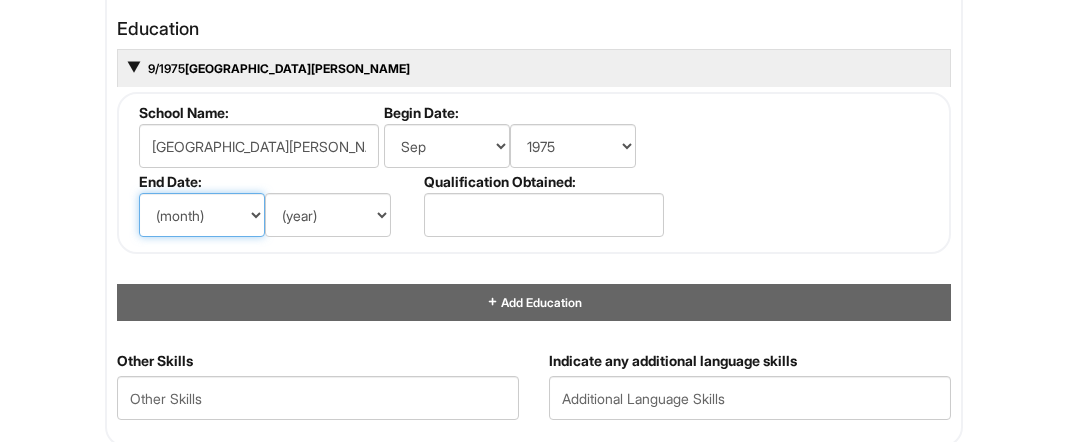 select on "10" 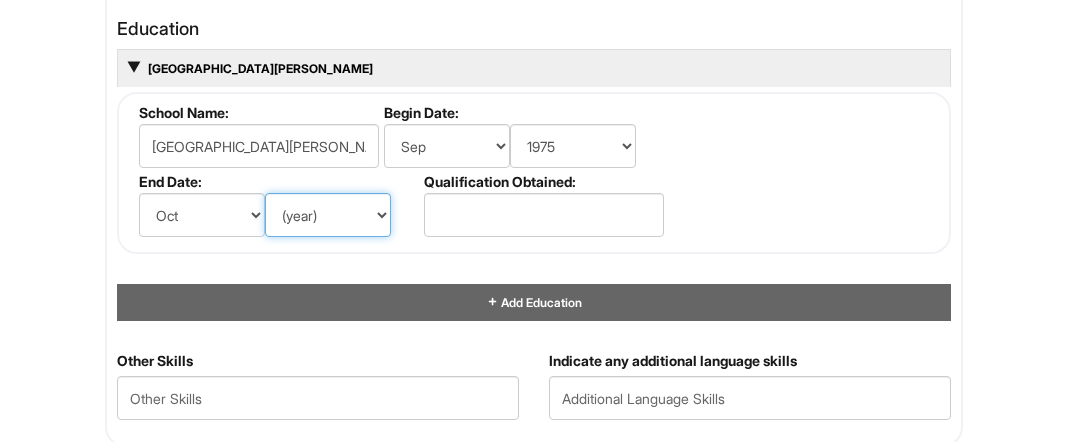 click on "(year) 2029 2028 2027 2026 2025 2024 2023 2022 2021 2020 2019 2018 2017 2016 2015 2014 2013 2012 2011 2010 2009 2008 2007 2006 2005 2004 2003 2002 2001 2000 1999 1998 1997 1996 1995 1994 1993 1992 1991 1990 1989 1988 1987 1986 1985 1984 1983 1982 1981 1980 1979 1978 1977 1976 1975 1974 1973 1972 1971 1970 1969 1968 1967 1966 1965 1964 1963 1962 1961 1960 1959 1958 1957 1956 1955 1954 1953 1952 1951 1950 1949 1948 1947 1946  --  2030 2031 2032 2033 2034 2035 2036 2037 2038 2039 2040 2041 2042 2043 2044 2045 2046 2047 2048 2049 2050 2051 2052 2053 2054 2055 2056 2057 2058 2059 2060 2061 2062 2063 2064" at bounding box center [328, 215] 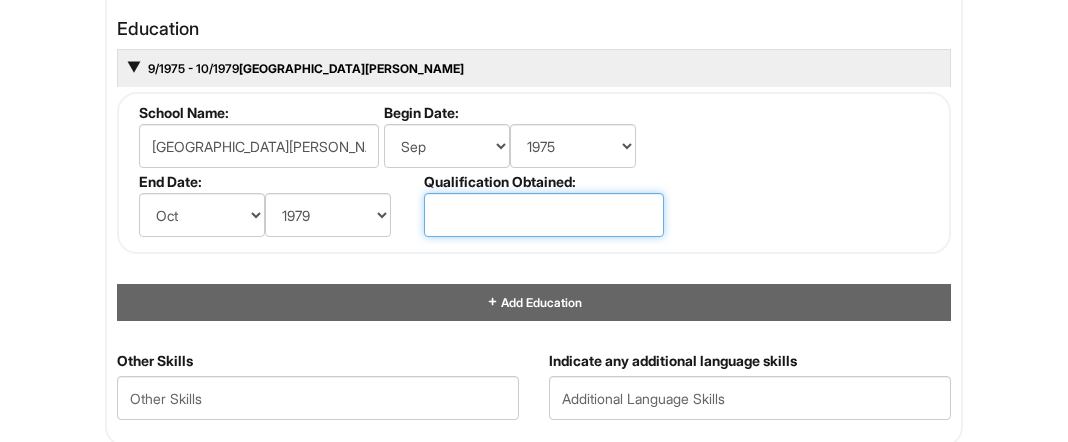 click at bounding box center [544, 215] 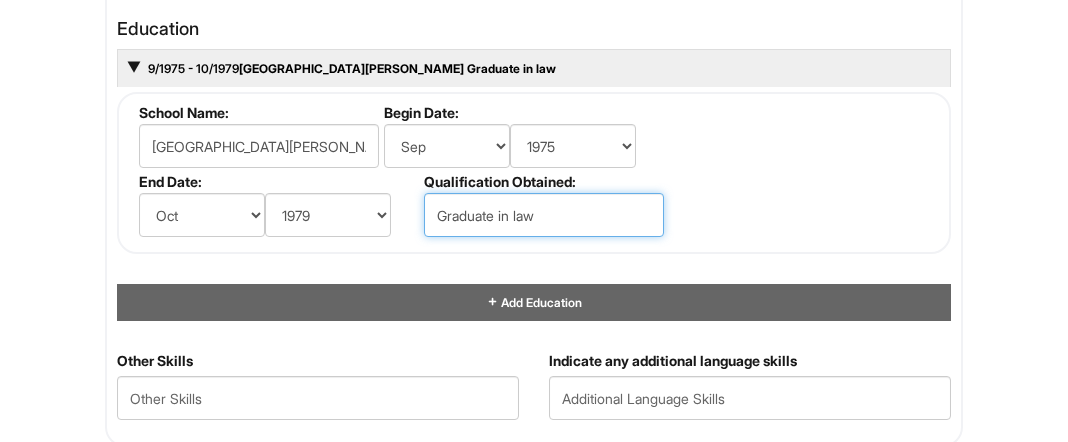 click on "Graduate in law" at bounding box center (544, 215) 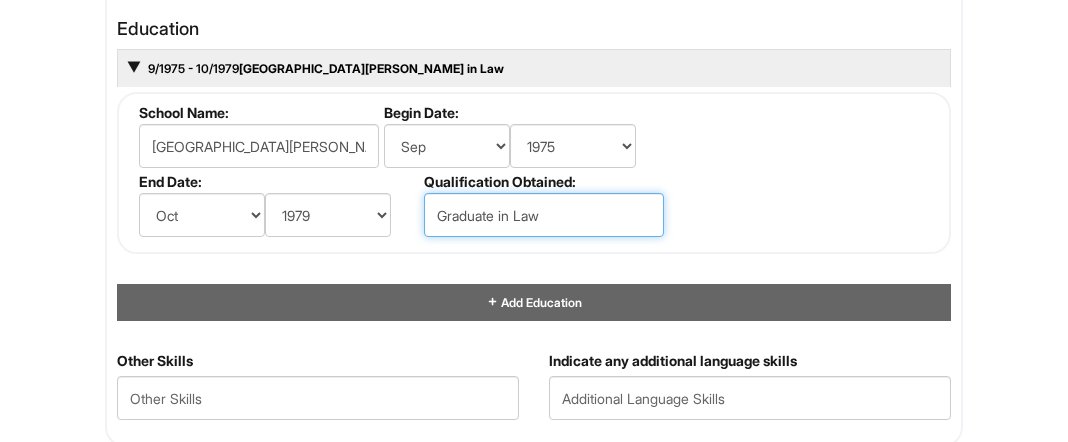 click on "Graduate in Law" at bounding box center [544, 215] 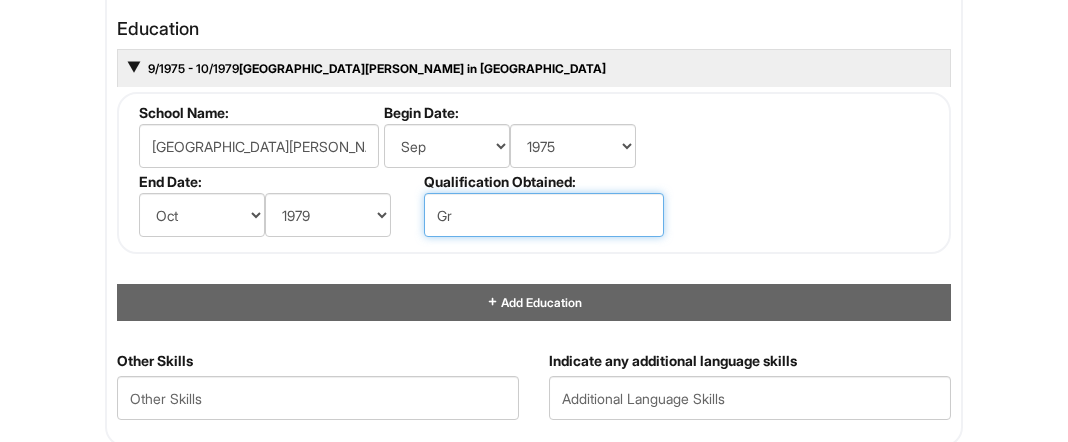 type on "G" 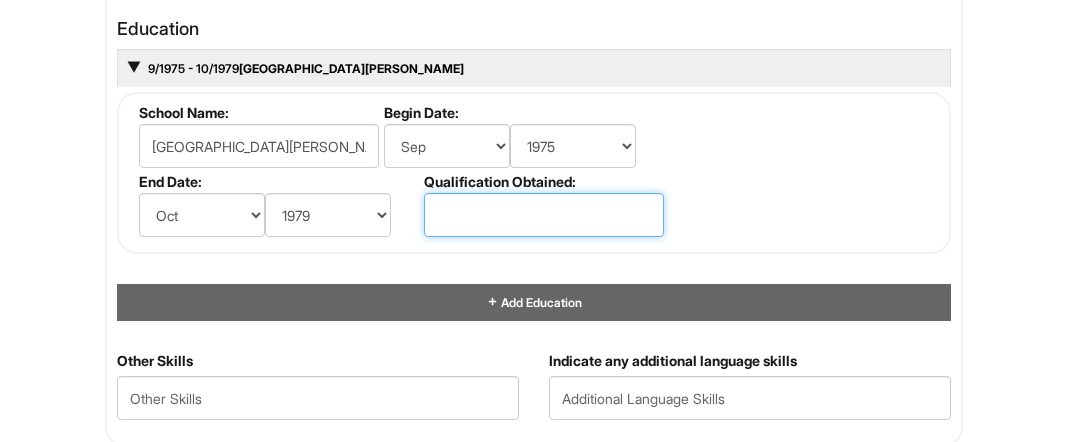 paste on "Lawyer" 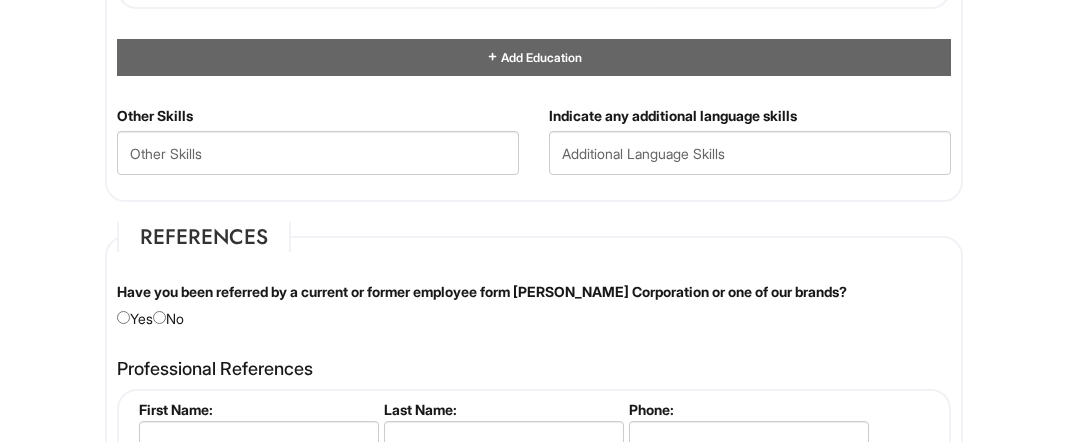 scroll, scrollTop: 2271, scrollLeft: 0, axis: vertical 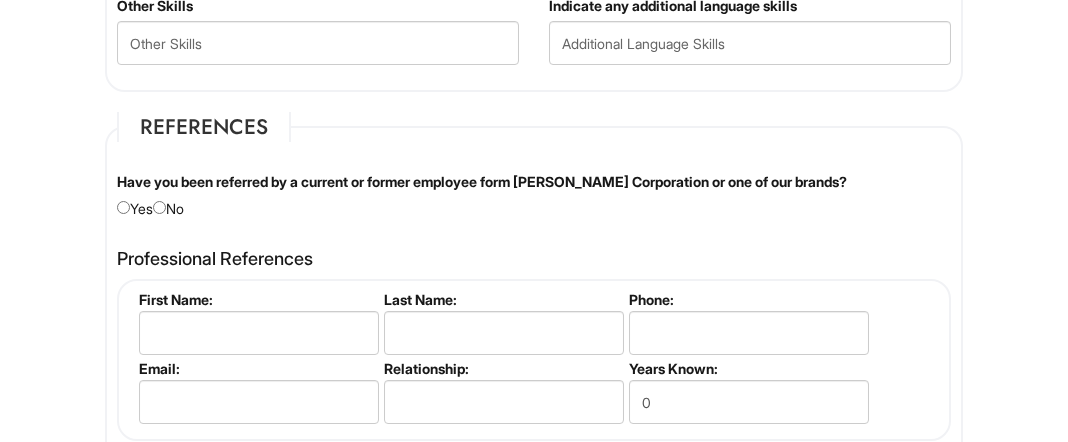 type on "Lawyer" 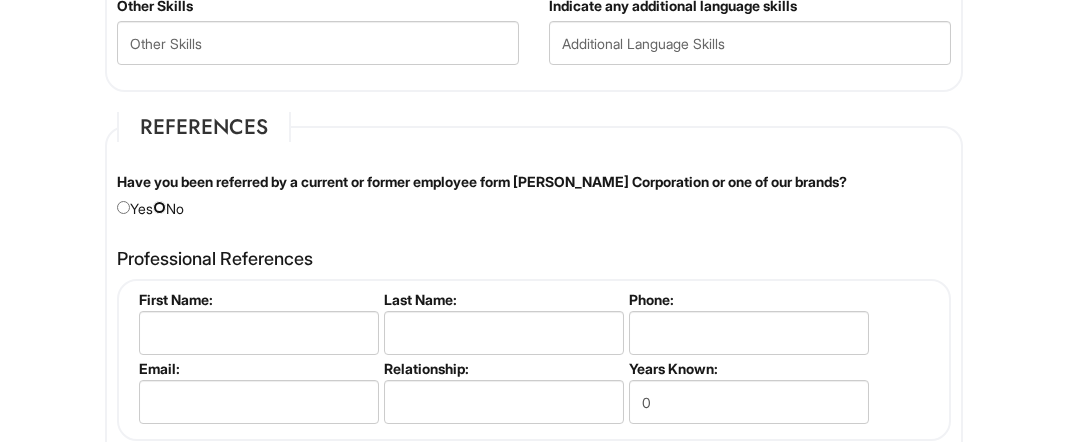 click at bounding box center [159, 207] 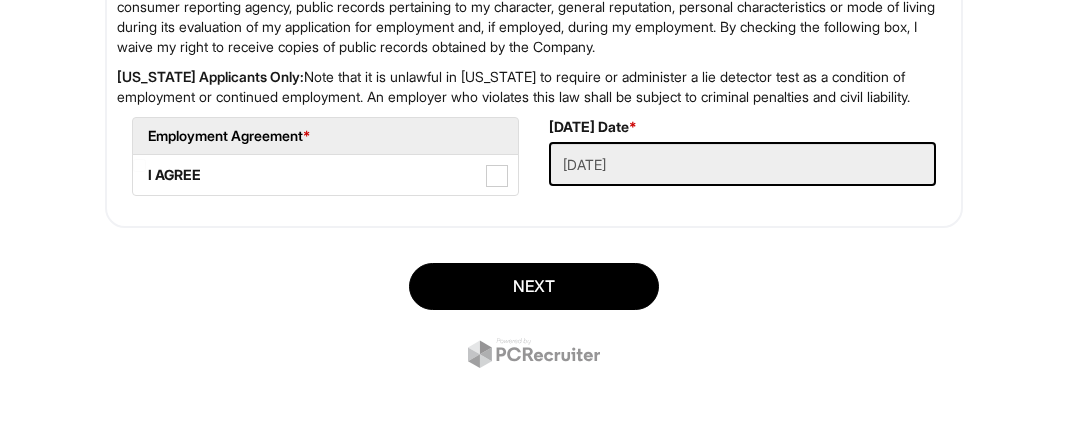 scroll, scrollTop: 3467, scrollLeft: 0, axis: vertical 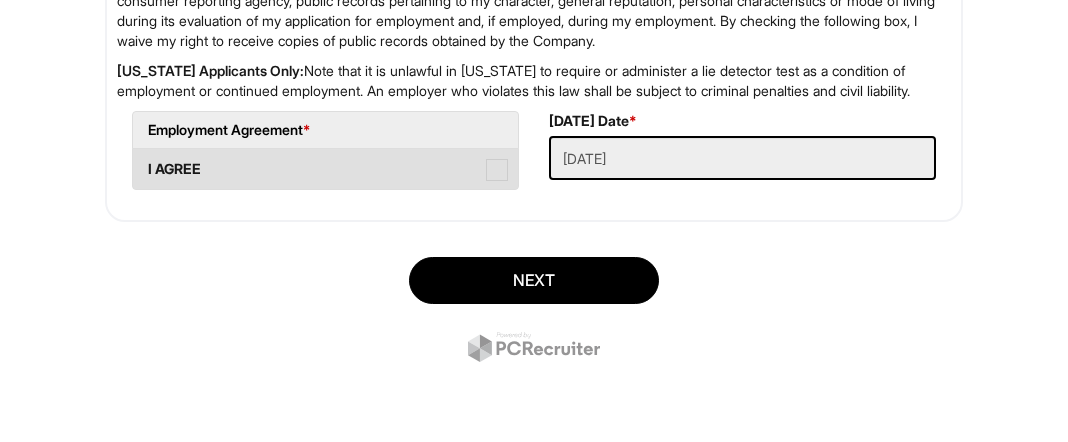 click at bounding box center [497, 170] 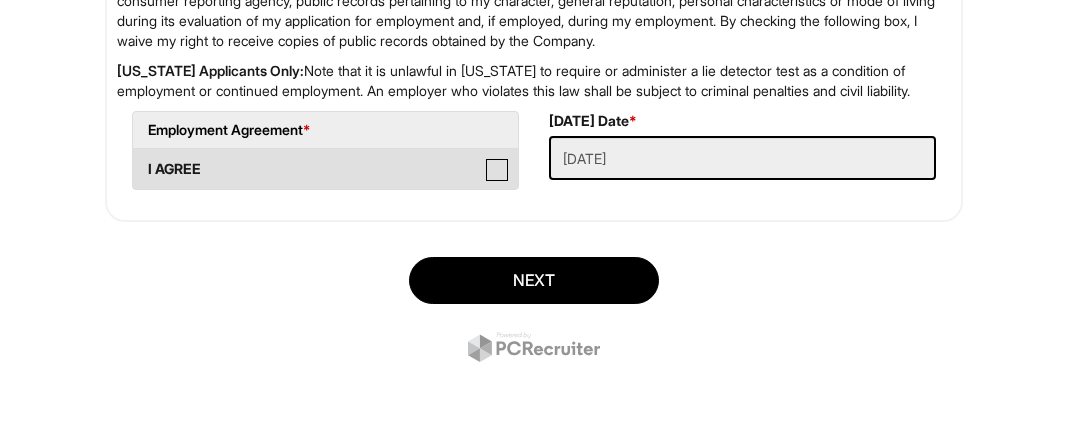 click on "I AGREE" at bounding box center [139, 159] 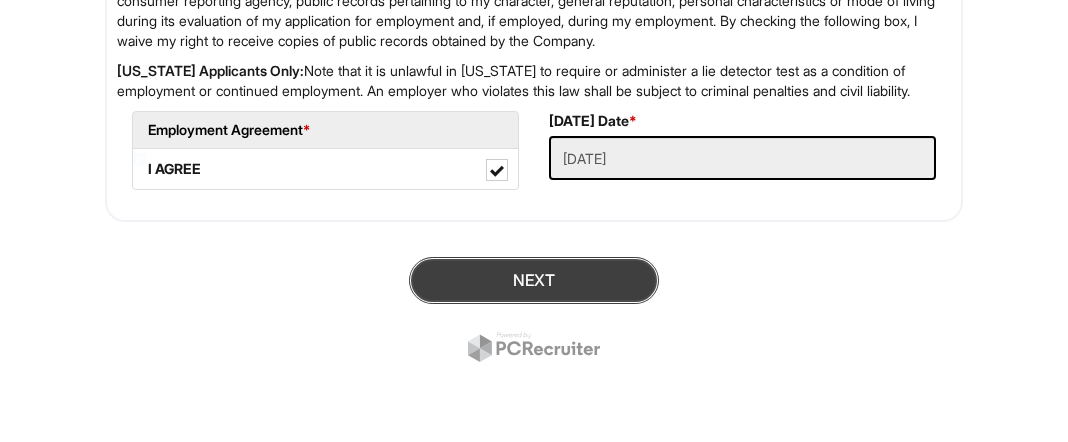 click on "Next" at bounding box center [534, 280] 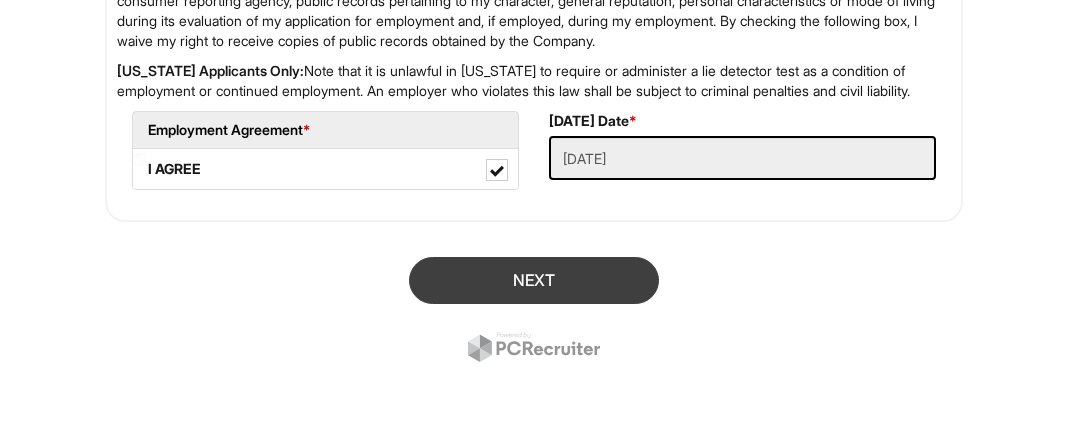 scroll, scrollTop: 122, scrollLeft: 0, axis: vertical 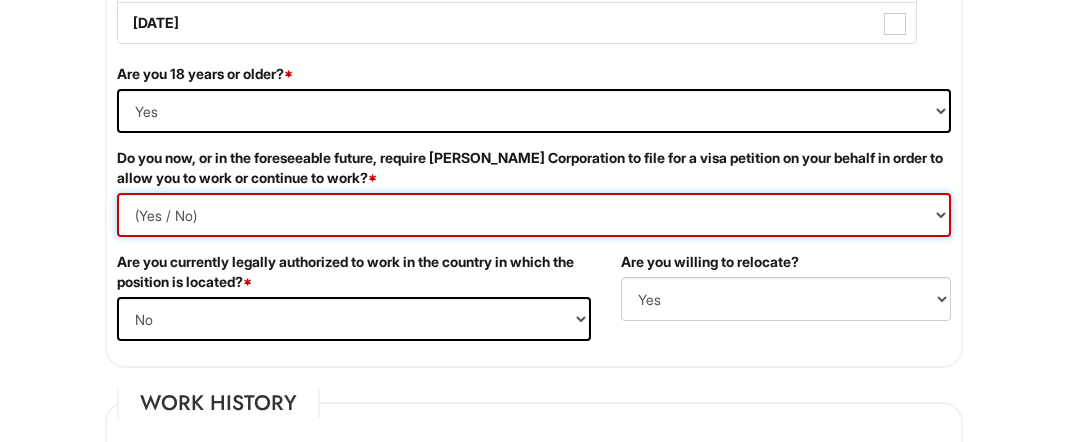 click on "(Yes / No) Yes No" at bounding box center [534, 215] 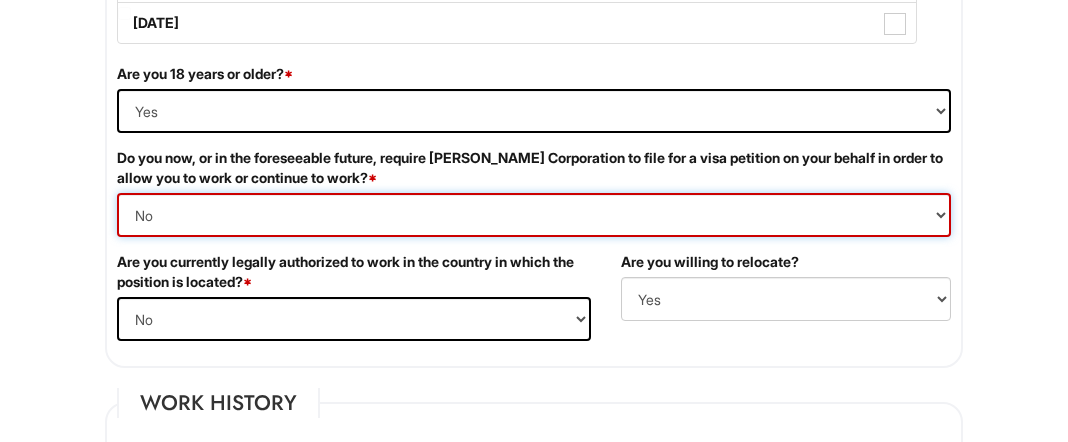 click on "(Yes / No) Yes No" at bounding box center (534, 215) 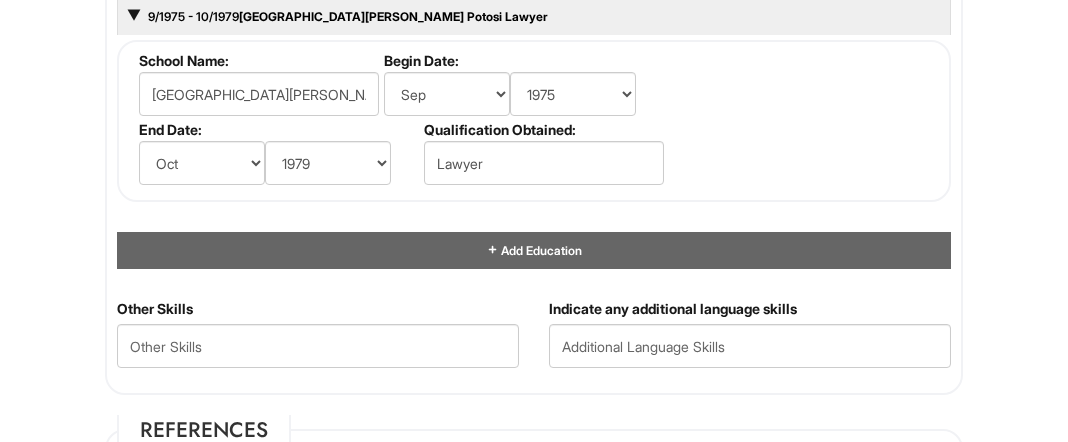 scroll, scrollTop: 2048, scrollLeft: 0, axis: vertical 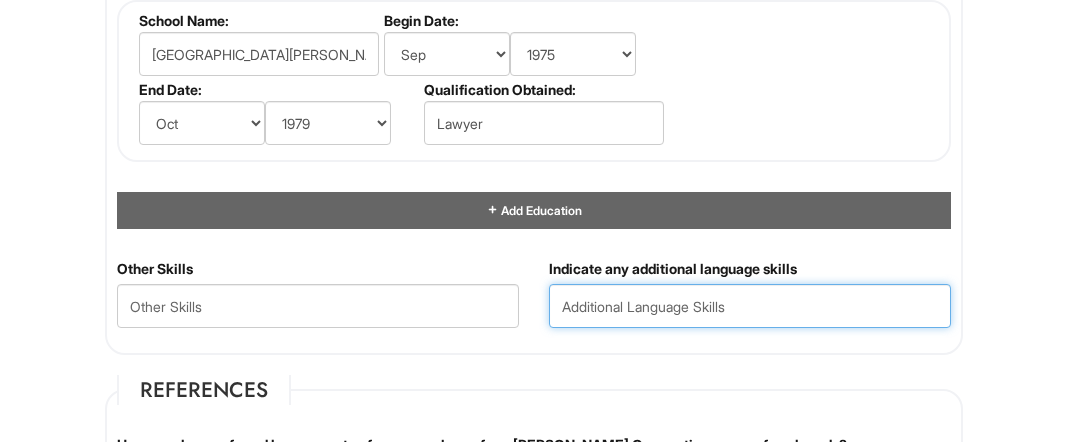 click at bounding box center (750, 306) 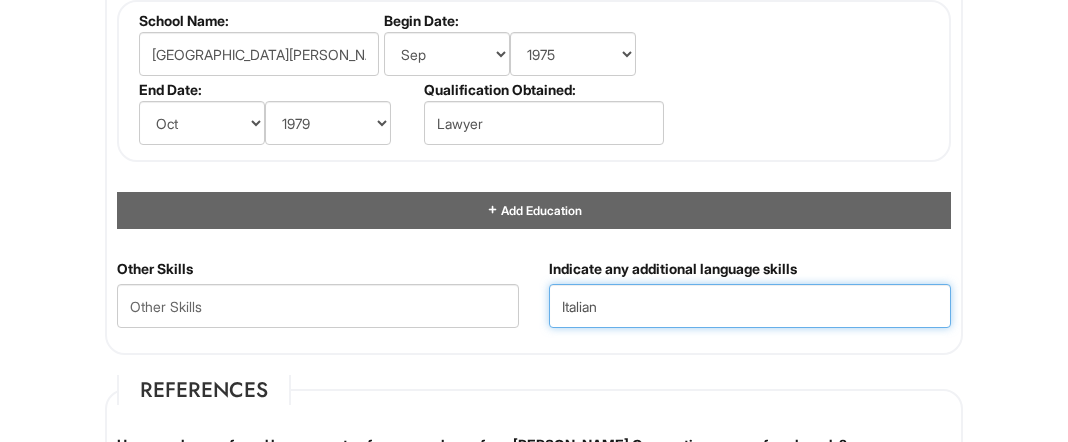 type on "Italian" 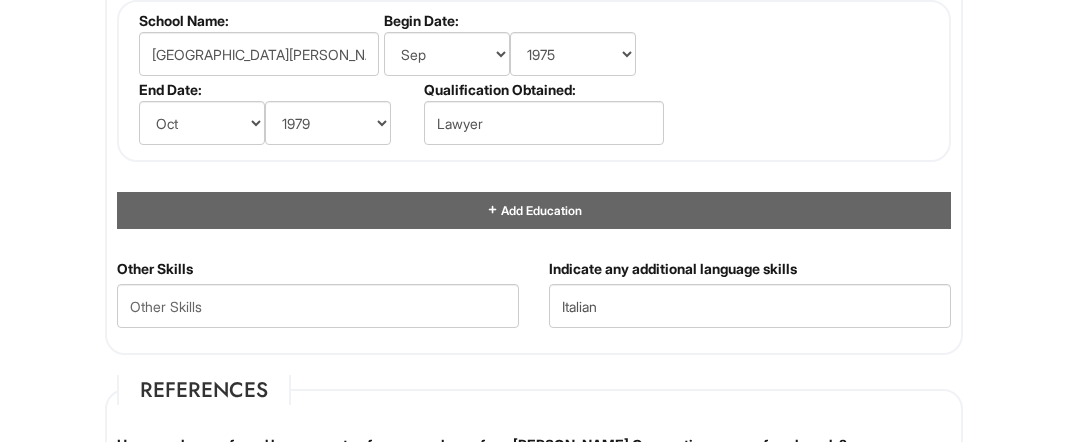 click on "Personal Information
Last Name  *   [PERSON_NAME]
First Name  *   [PERSON_NAME]
Middle Name
E-mail Address  *   [PERSON_NAME][EMAIL_ADDRESS][PERSON_NAME][DOMAIN_NAME]
Phone  *   [PHONE_NUMBER]
LinkedIn URL
Resume Upload   Resume Upload*
Street Address  *   [STREET_ADDRESS]
Address Line 2
City  *   Mission
State/Province  *   State/Province [US_STATE] [US_STATE] [US_STATE] [US_STATE] [US_STATE] [US_STATE] [US_STATE] [US_STATE] [US_STATE][GEOGRAPHIC_DATA] [US_STATE] [US_STATE] [US_STATE] [US_STATE] [US_STATE] [US_STATE] [US_STATE] [US_STATE] [US_STATE] [US_STATE] [US_STATE] [US_STATE] [US_STATE] [US_STATE] [US_STATE] [US_STATE] [US_STATE] [US_STATE] [US_STATE] [US_STATE] [US_STATE] [US_STATE] [US_STATE] [US_STATE] [US_STATE] [US_STATE] [US_STATE] [US_STATE] [US_STATE] [US_STATE] [US_STATE] [US_STATE] [US_STATE] [US_STATE] [US_STATE] [US_STATE] [US_STATE] [US_STATE][PERSON_NAME][US_STATE] [US_STATE][PERSON_NAME] [US_STATE] [US_STATE] [GEOGRAPHIC_DATA]-[GEOGRAPHIC_DATA] [GEOGRAPHIC_DATA]-[GEOGRAPHIC_DATA] [GEOGRAPHIC_DATA]-[GEOGRAPHIC_DATA] [GEOGRAPHIC_DATA]-[GEOGRAPHIC_DATA] [GEOGRAPHIC_DATA]-[GEOGRAPHIC_DATA] [GEOGRAPHIC_DATA]-[GEOGRAPHIC_DATA] [GEOGRAPHIC_DATA]-NORTHWEST TERRITORIES [GEOGRAPHIC_DATA]-[GEOGRAPHIC_DATA] [GEOGRAPHIC_DATA]-[GEOGRAPHIC_DATA] [GEOGRAPHIC_DATA]-[PERSON_NAME][GEOGRAPHIC_DATA] [GEOGRAPHIC_DATA]-[GEOGRAPHIC_DATA]
*" at bounding box center (534, 0) 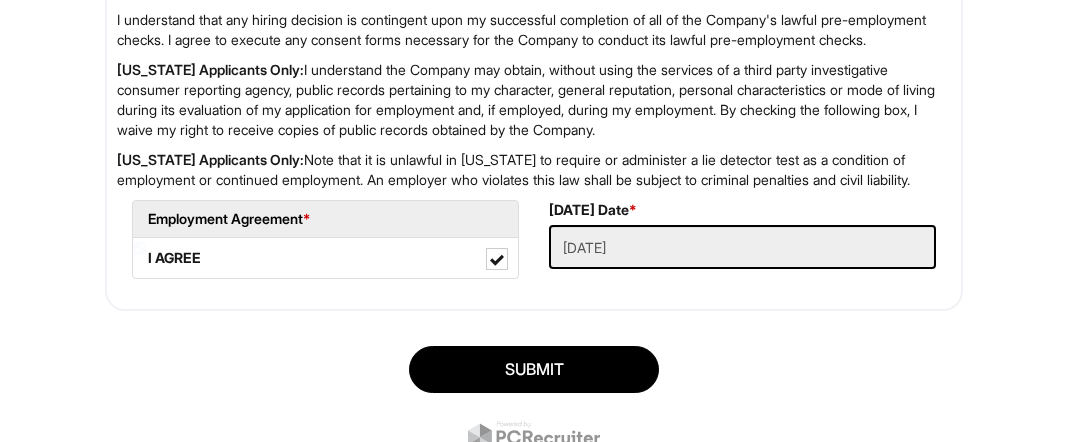 scroll, scrollTop: 3573, scrollLeft: 0, axis: vertical 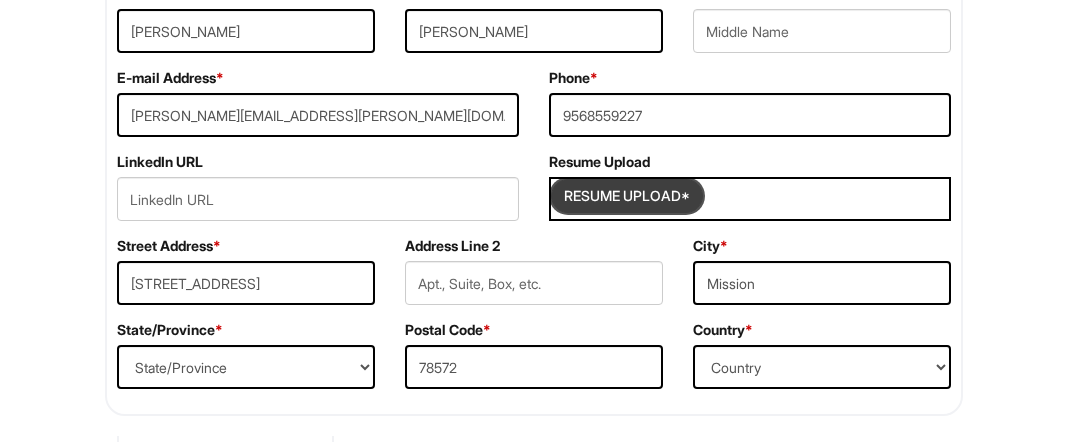 click at bounding box center [627, 196] 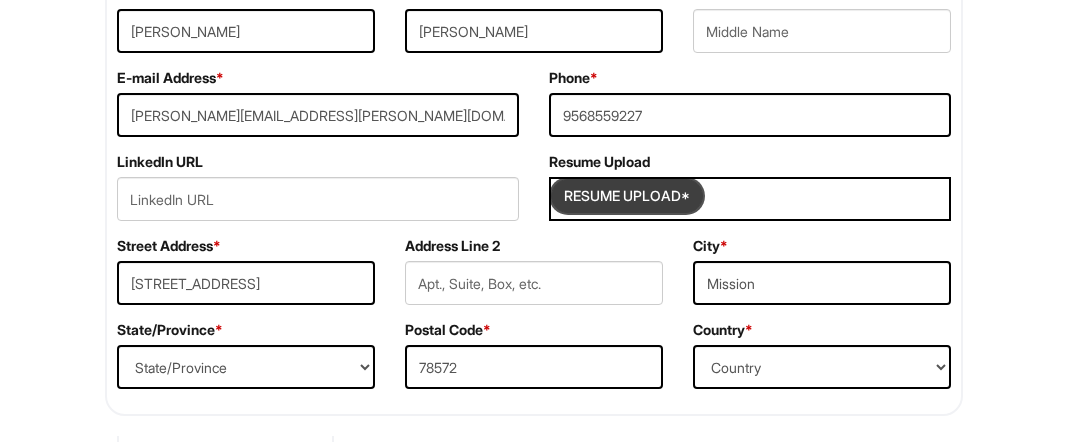 type on "C:\fakepath\MROSAS - English CV.docx" 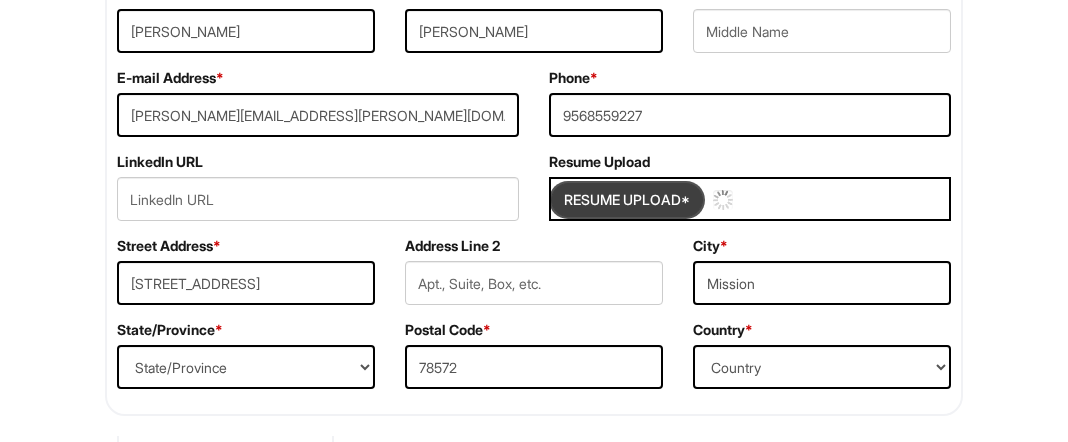 type 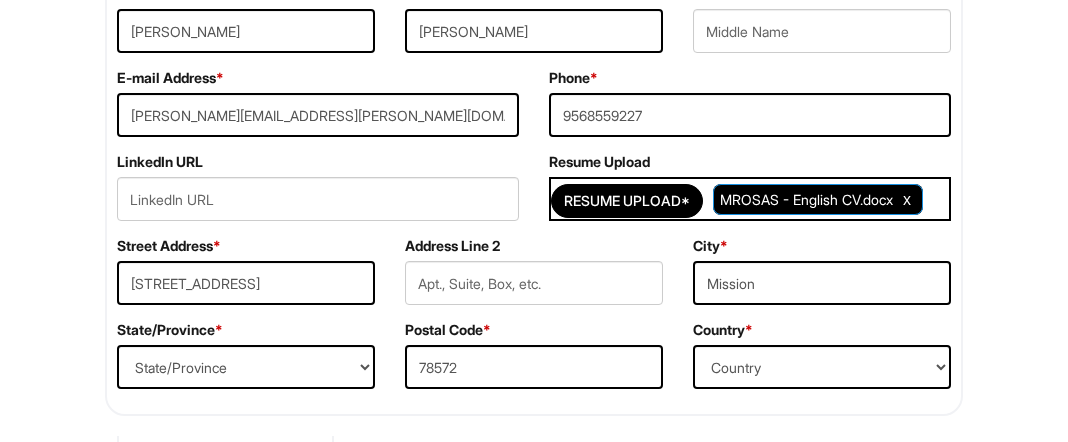 click on "MROSAS - English CV.docx" at bounding box center (806, 199) 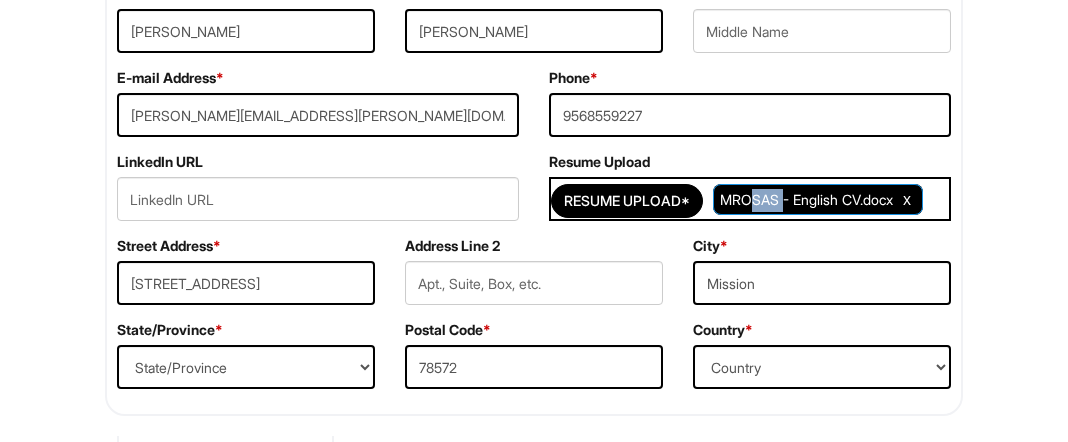 click on "MROSAS - English CV.docx" at bounding box center [806, 199] 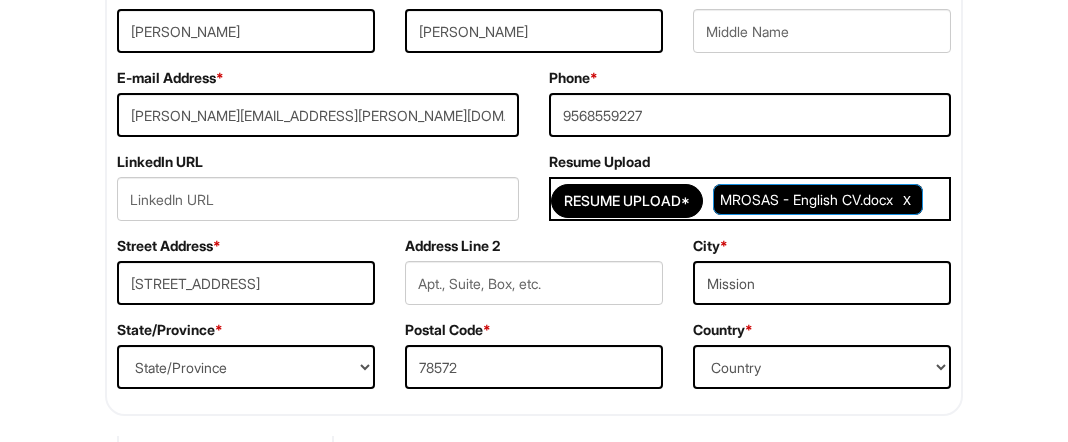 click on "Please Complete This Form 1 2 3 Shop Manager - A|X Armani Exchange Macy's PLEASE COMPLETE ALL REQUIRED FIELDS
We are an Equal Opportunity Employer. All persons shall have the opportunity to be considered for employment without regard to their race, color, creed, religion, national origin, ancestry, citizenship status, age, disability, gender, sex, sexual orientation, veteran status, genetic information or any other characteristic protected by applicable federal, state or local laws. We will endeavor to make a reasonable accommodation to the known physical or mental limitations of a qualified applicant with a disability unless the accommodation would impose an undue hardship on the operation of our business. If you believe you require such assistance to complete this form or to participate in an interview, please let us know.
Personal Information
Last Name  *   [PERSON_NAME]
First Name  *   [PERSON_NAME]
Middle Name
E-mail Address  *   [PERSON_NAME][EMAIL_ADDRESS][PERSON_NAME][DOMAIN_NAME]
Phone  *" at bounding box center (534, 1527) 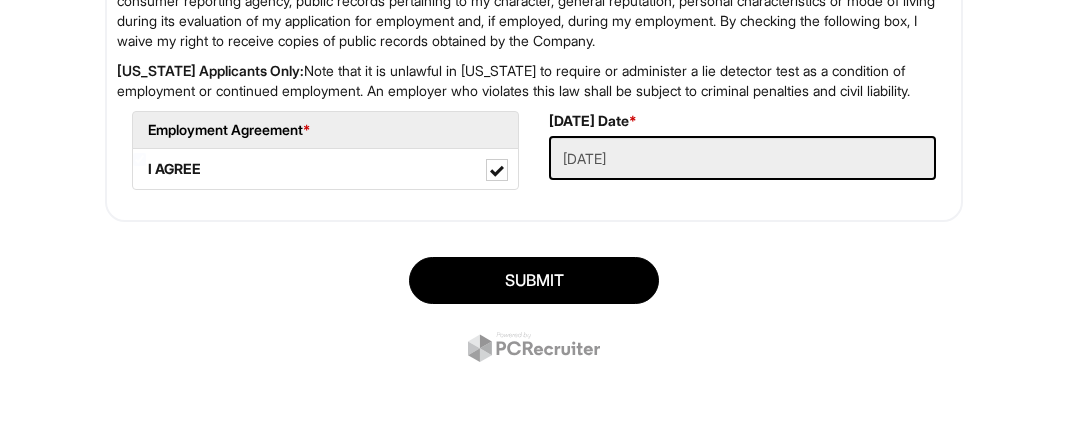 scroll, scrollTop: 3573, scrollLeft: 0, axis: vertical 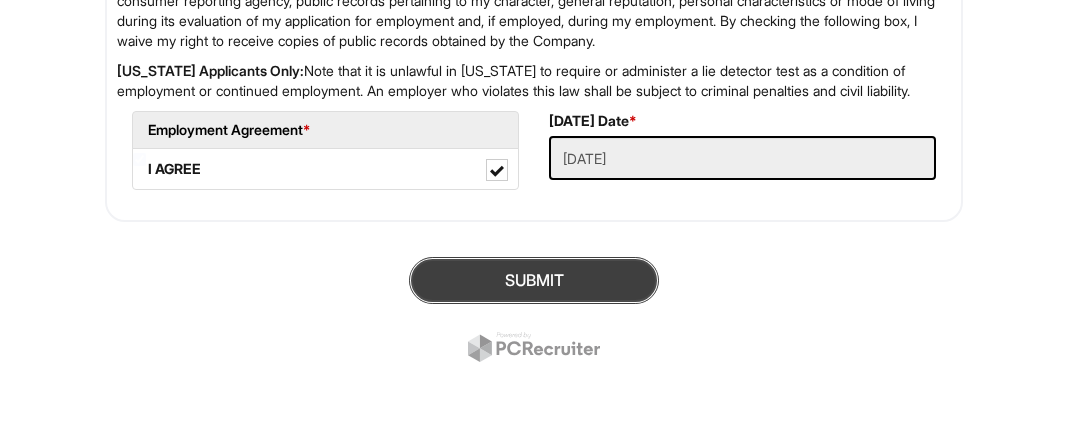 click on "SUBMIT" at bounding box center [534, 280] 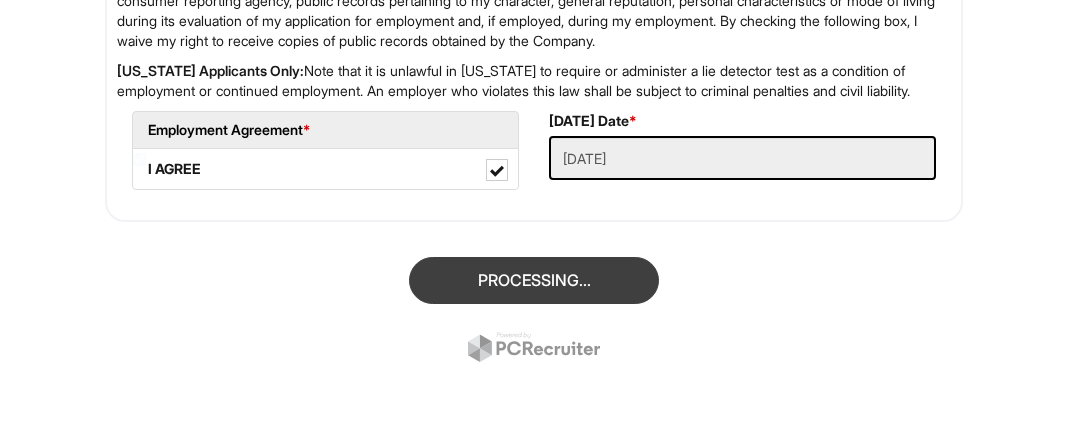 scroll, scrollTop: 122, scrollLeft: 0, axis: vertical 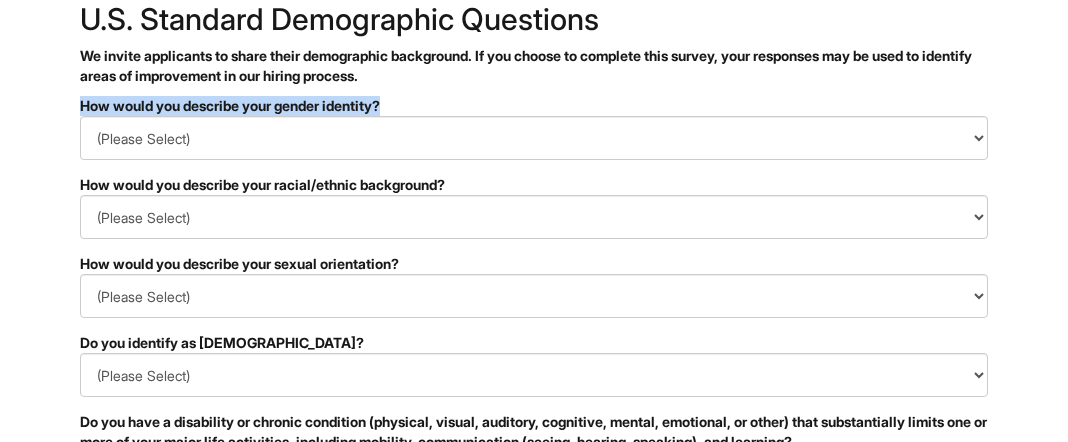 drag, startPoint x: 83, startPoint y: 102, endPoint x: 411, endPoint y: 104, distance: 328.0061 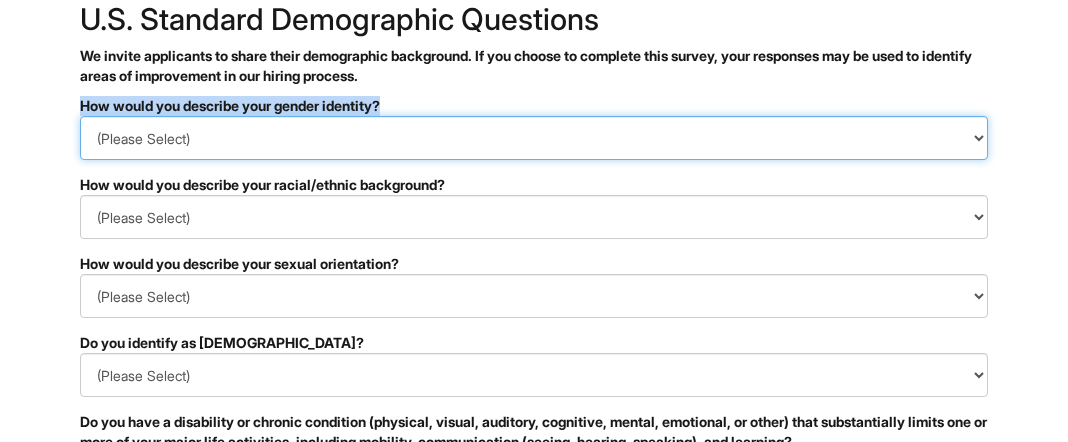click on "(Please Select) Man Woman [DEMOGRAPHIC_DATA] I prefer to self-describe I don't wish to answer" at bounding box center (534, 138) 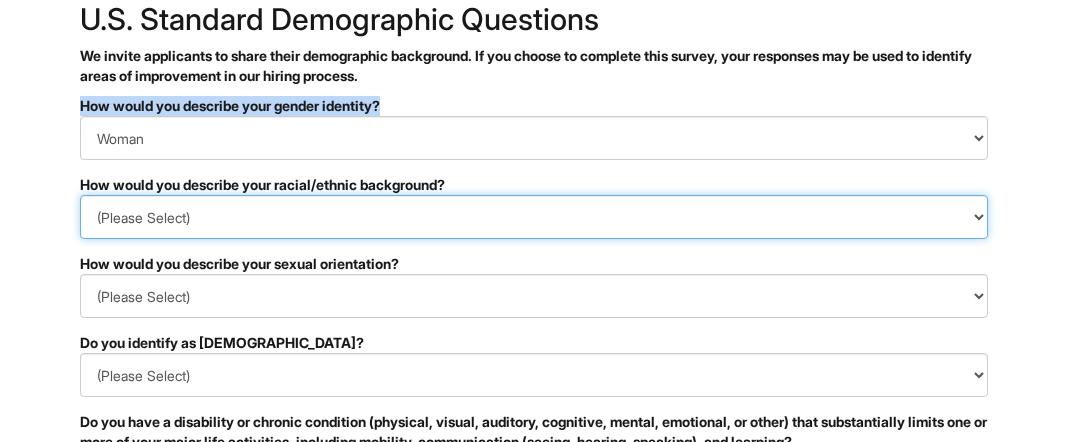 click on "(Please Select) [DEMOGRAPHIC_DATA] or of [DEMOGRAPHIC_DATA] descent    [DEMOGRAPHIC_DATA]    Hispanic, [DEMOGRAPHIC_DATA] or of [DEMOGRAPHIC_DATA] Origin    Indigenous, [DEMOGRAPHIC_DATA] or [US_STATE][DEMOGRAPHIC_DATA]    Middle Eastern or [DEMOGRAPHIC_DATA] or [DEMOGRAPHIC_DATA]    [DEMOGRAPHIC_DATA]    Southeast Asian    White or [DEMOGRAPHIC_DATA]    I prefer to self-describe    I don't wish to answer" at bounding box center (534, 217) 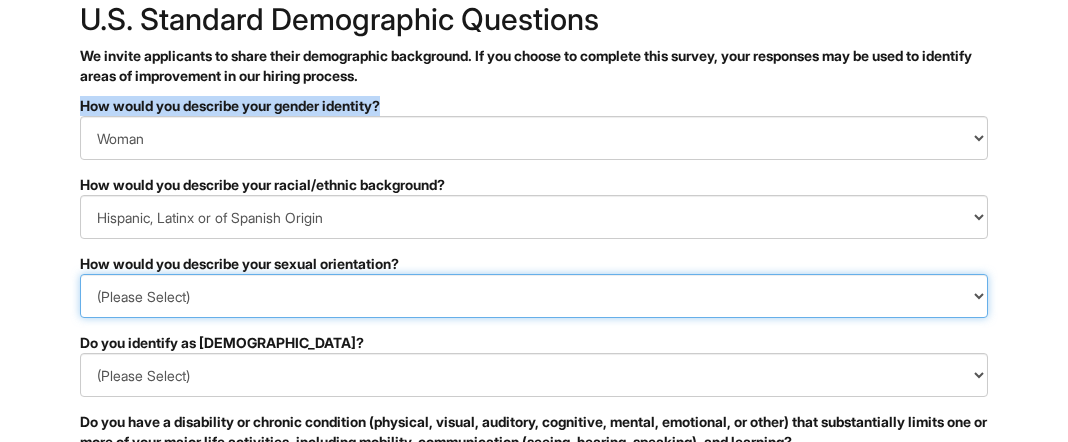 click on "(Please Select) [DEMOGRAPHIC_DATA] [DEMOGRAPHIC_DATA] and/or [DEMOGRAPHIC_DATA] [DEMOGRAPHIC_DATA] [DEMOGRAPHIC_DATA] [DEMOGRAPHIC_DATA] [DEMOGRAPHIC_DATA] I prefer to self-describe I don't wish to answer" at bounding box center (534, 296) 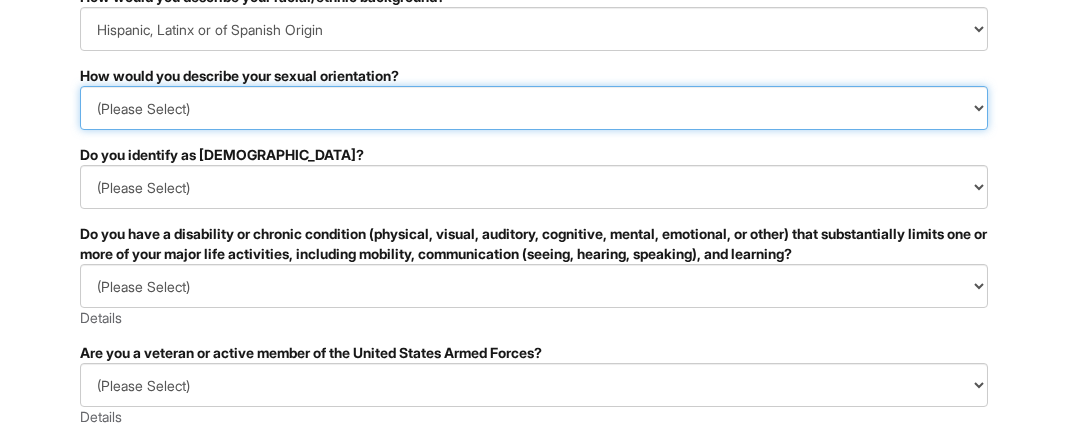 scroll, scrollTop: 326, scrollLeft: 0, axis: vertical 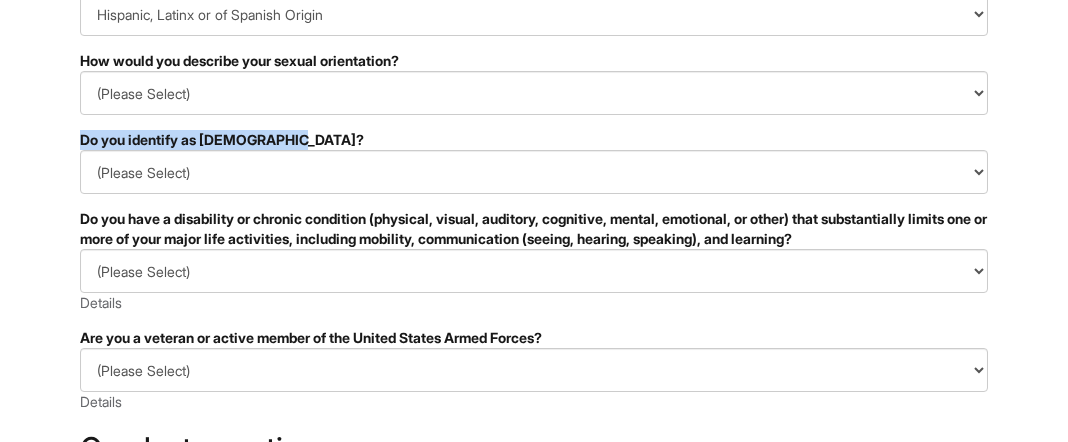 drag, startPoint x: 84, startPoint y: 137, endPoint x: 313, endPoint y: 135, distance: 229.00873 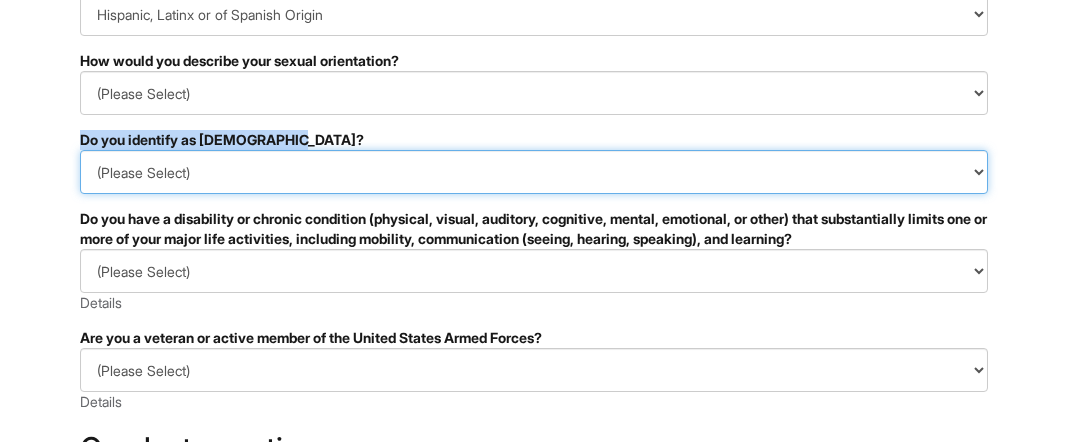 click on "(Please Select) Yes No I prefer to self-describe I don't wish to answer" at bounding box center [534, 172] 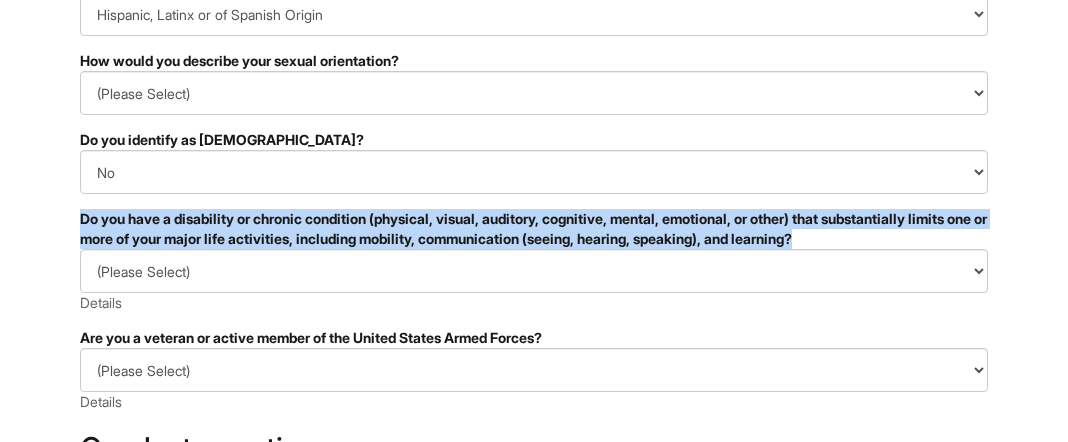 drag, startPoint x: 83, startPoint y: 217, endPoint x: 812, endPoint y: 265, distance: 730.57855 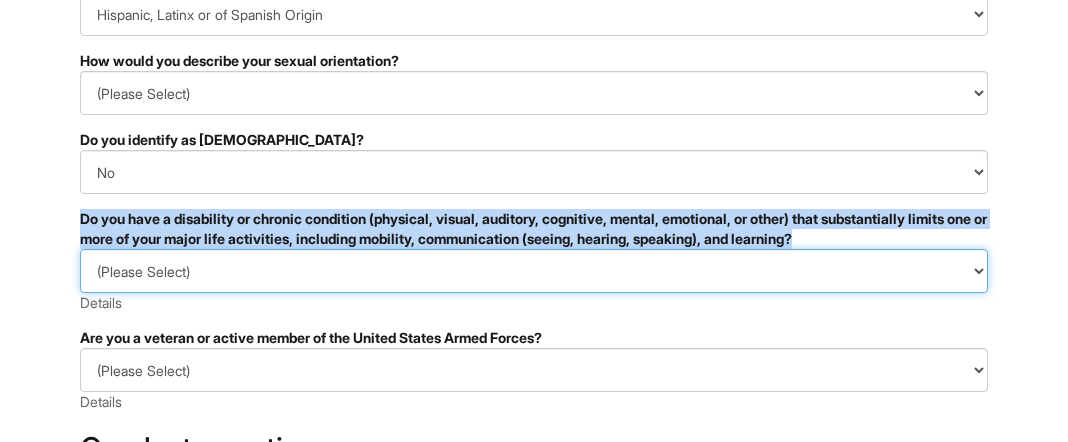 click on "(Please Select) YES, I HAVE A DISABILITY (or previously had a disability) NO, I DON'T HAVE A DISABILITY I DON'T WISH TO ANSWER" at bounding box center (534, 271) 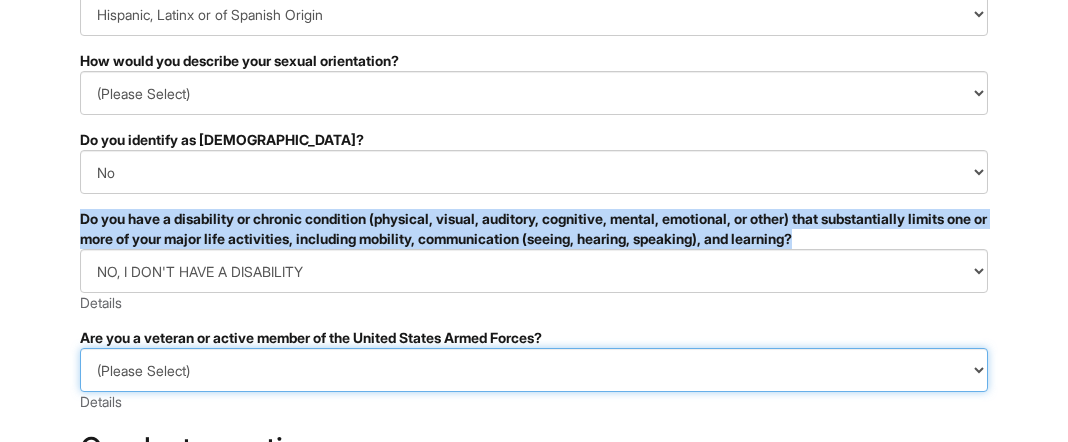 click on "(Please Select) I IDENTIFY AS ONE OR MORE OF THE CLASSIFICATIONS OF PROTECTED VETERANS LISTED I AM NOT A PROTECTED VETERAN I PREFER NOT TO ANSWER" at bounding box center [534, 370] 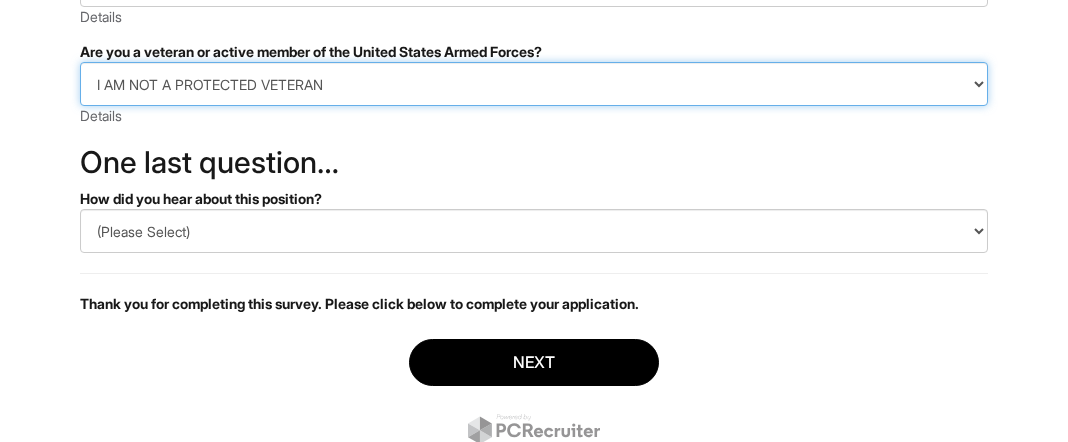 scroll, scrollTop: 619, scrollLeft: 0, axis: vertical 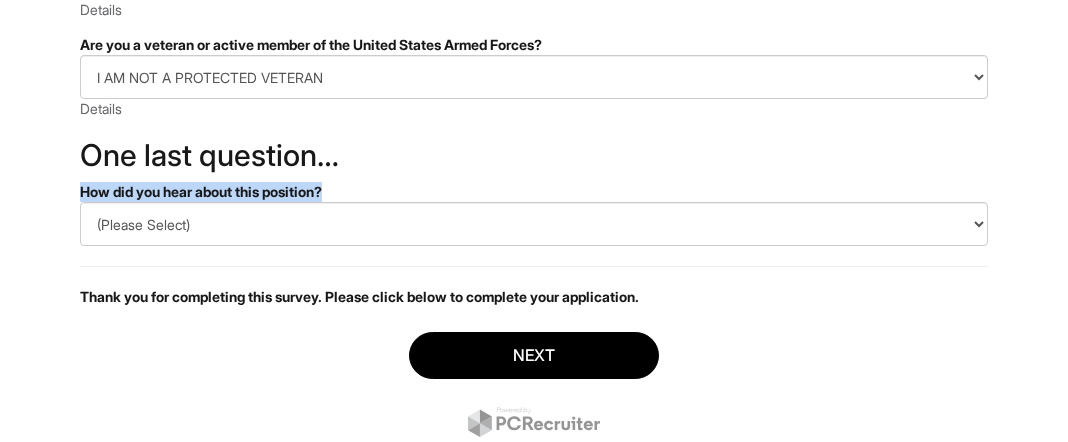 drag, startPoint x: 83, startPoint y: 191, endPoint x: 370, endPoint y: 191, distance: 287 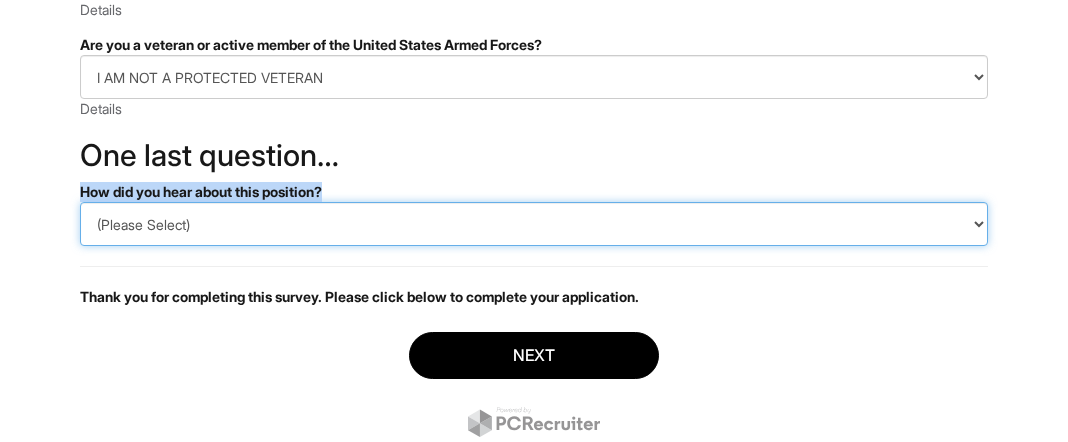 click on "(Please Select) CareerBuilder Indeed LinkedIn Monster Referral Other" at bounding box center [534, 224] 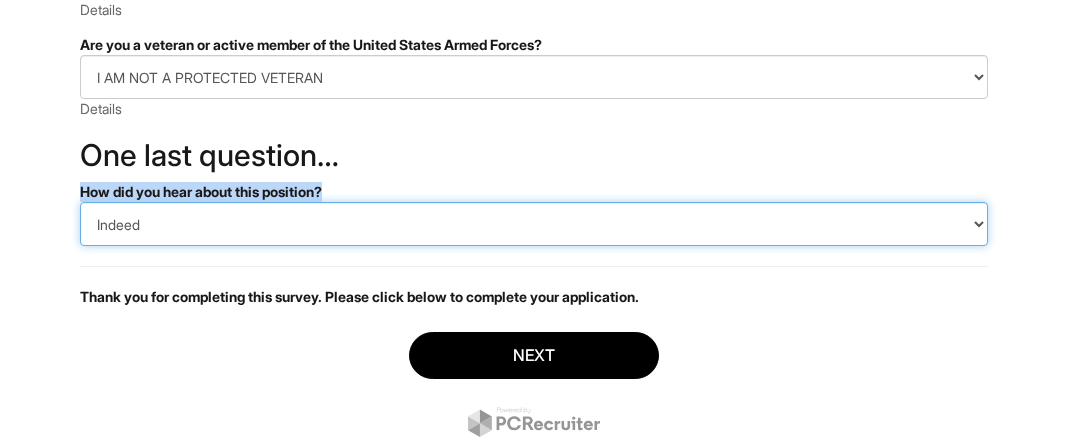 click on "(Please Select) CareerBuilder Indeed LinkedIn Monster Referral Other" at bounding box center [534, 224] 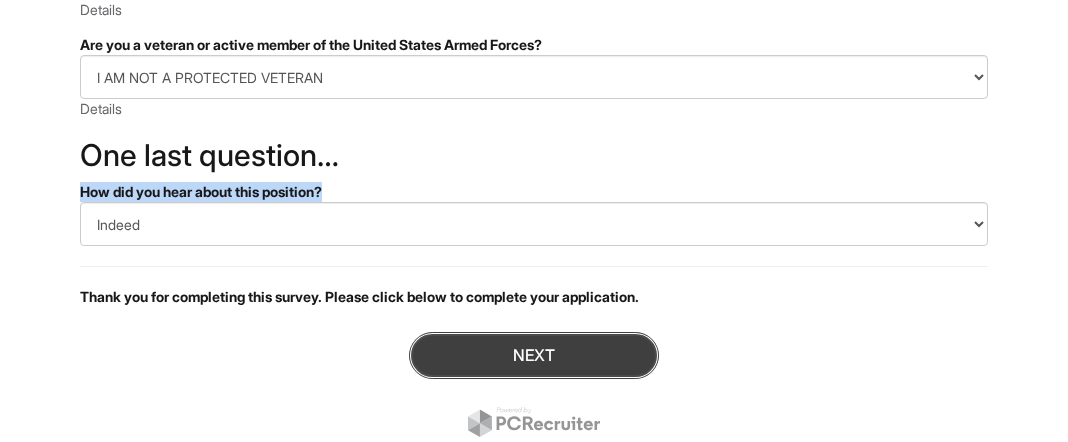 click on "Next" at bounding box center [534, 355] 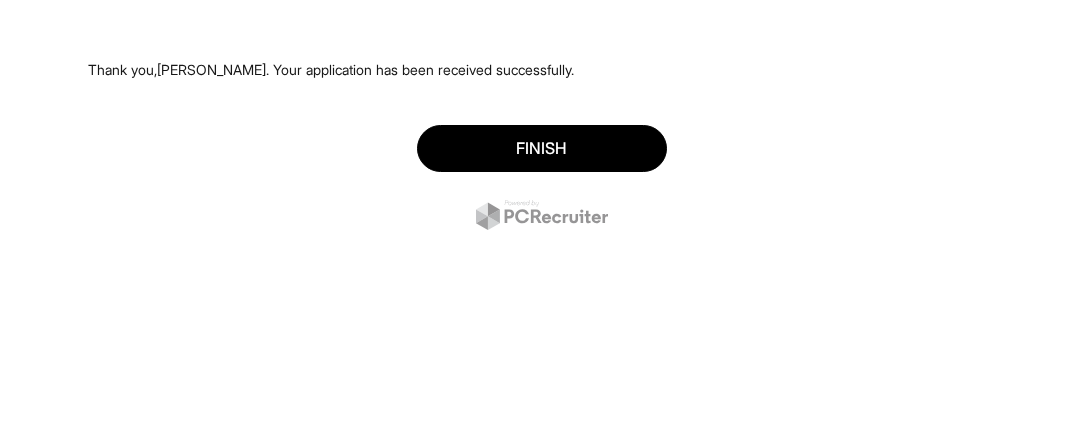 scroll, scrollTop: 0, scrollLeft: 0, axis: both 